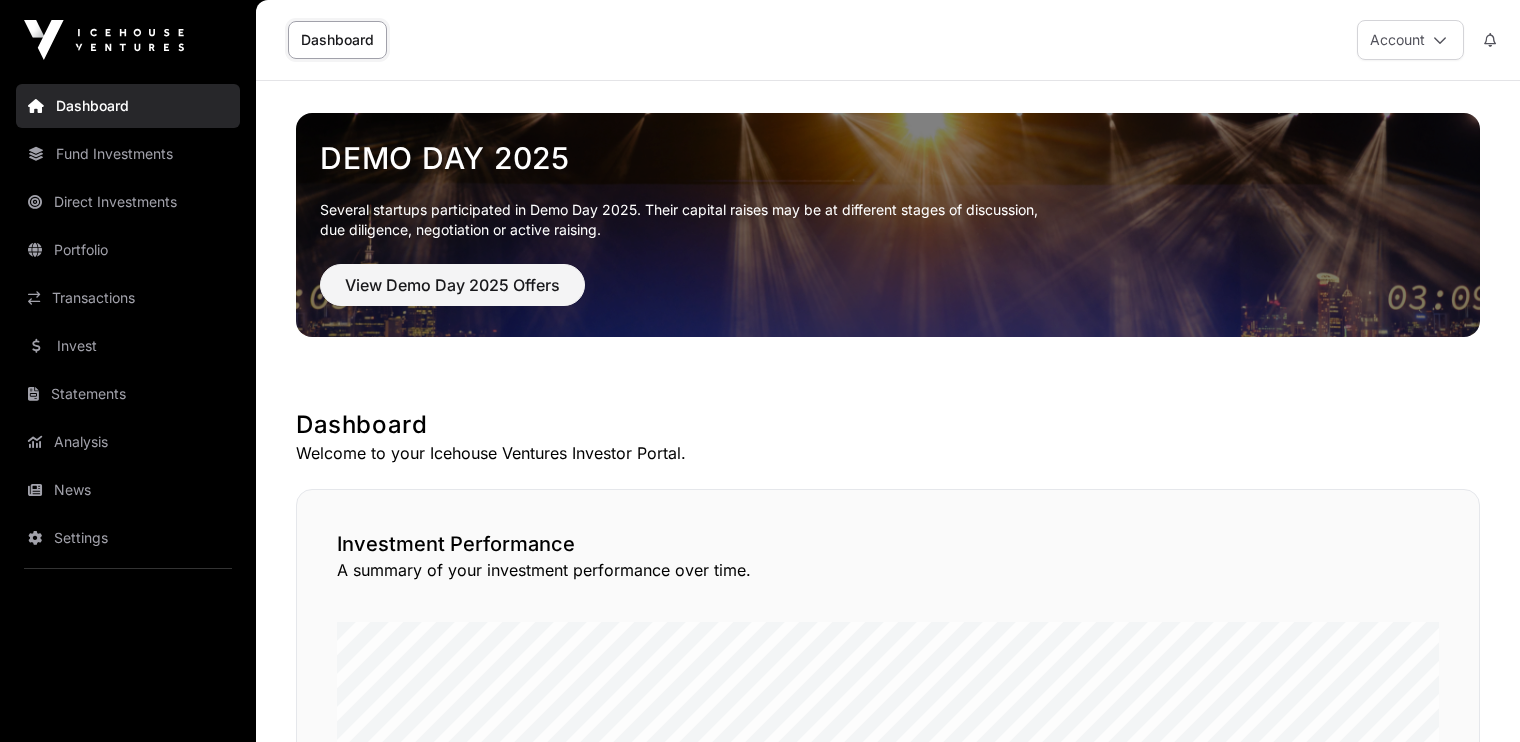scroll, scrollTop: 128, scrollLeft: 0, axis: vertical 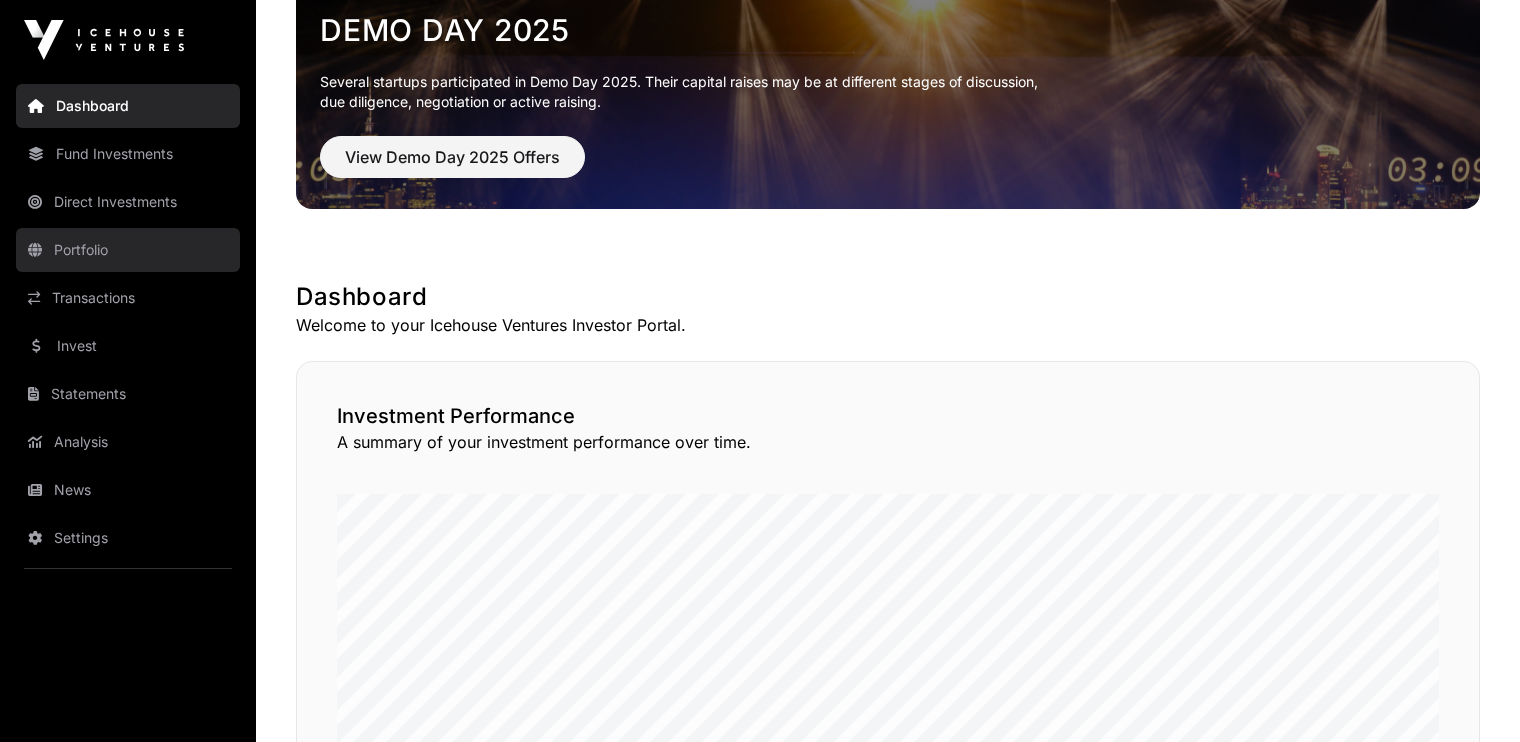 click on "Portfolio" 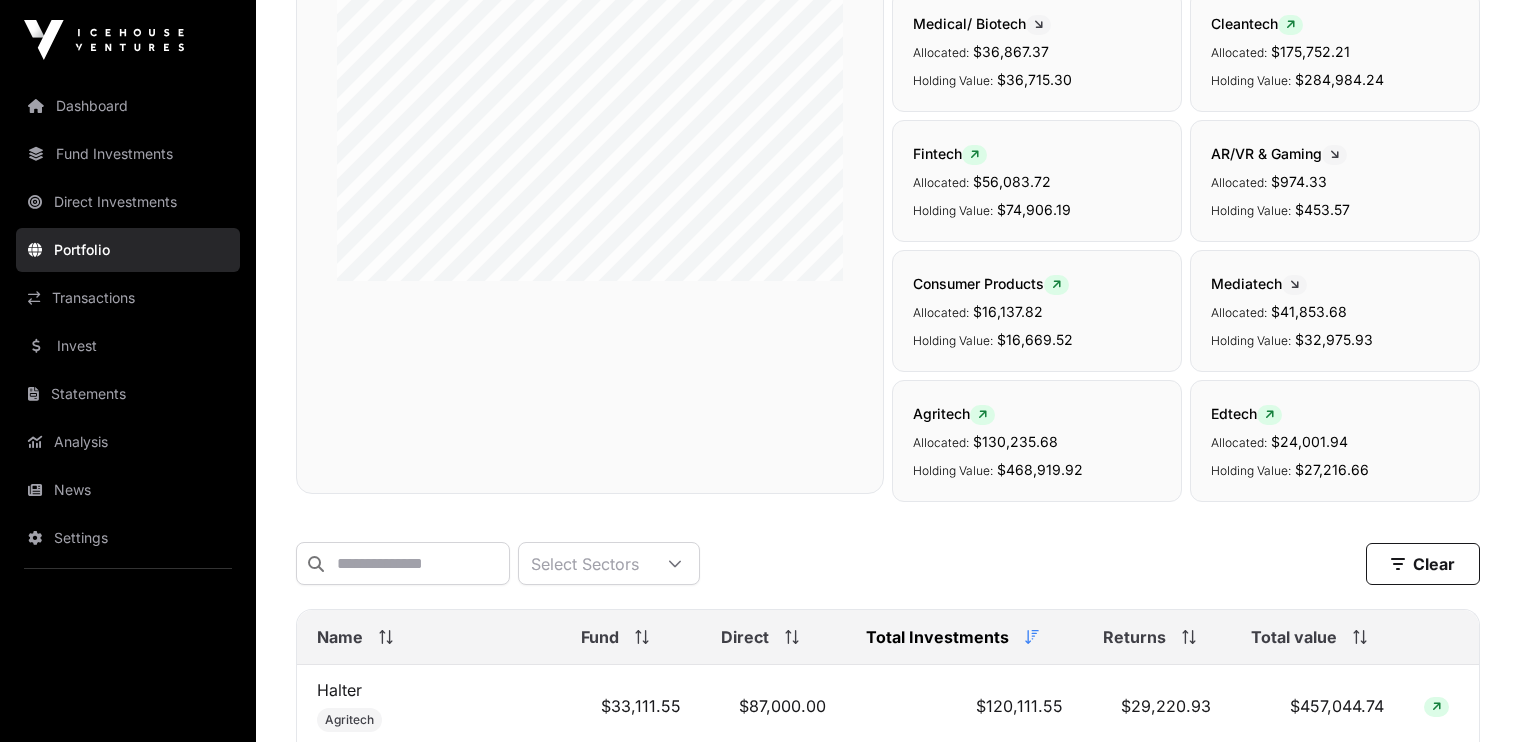 scroll, scrollTop: 552, scrollLeft: 0, axis: vertical 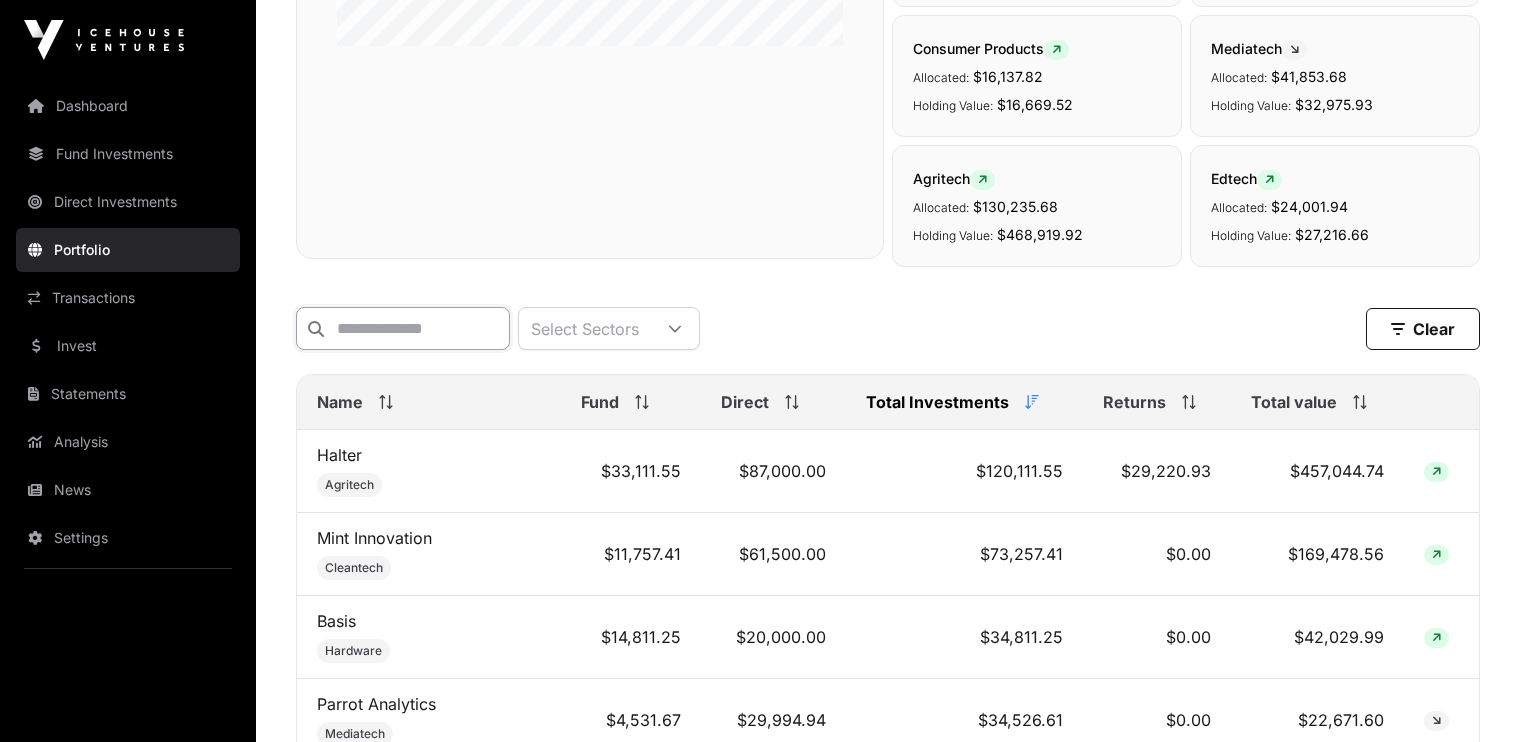 click 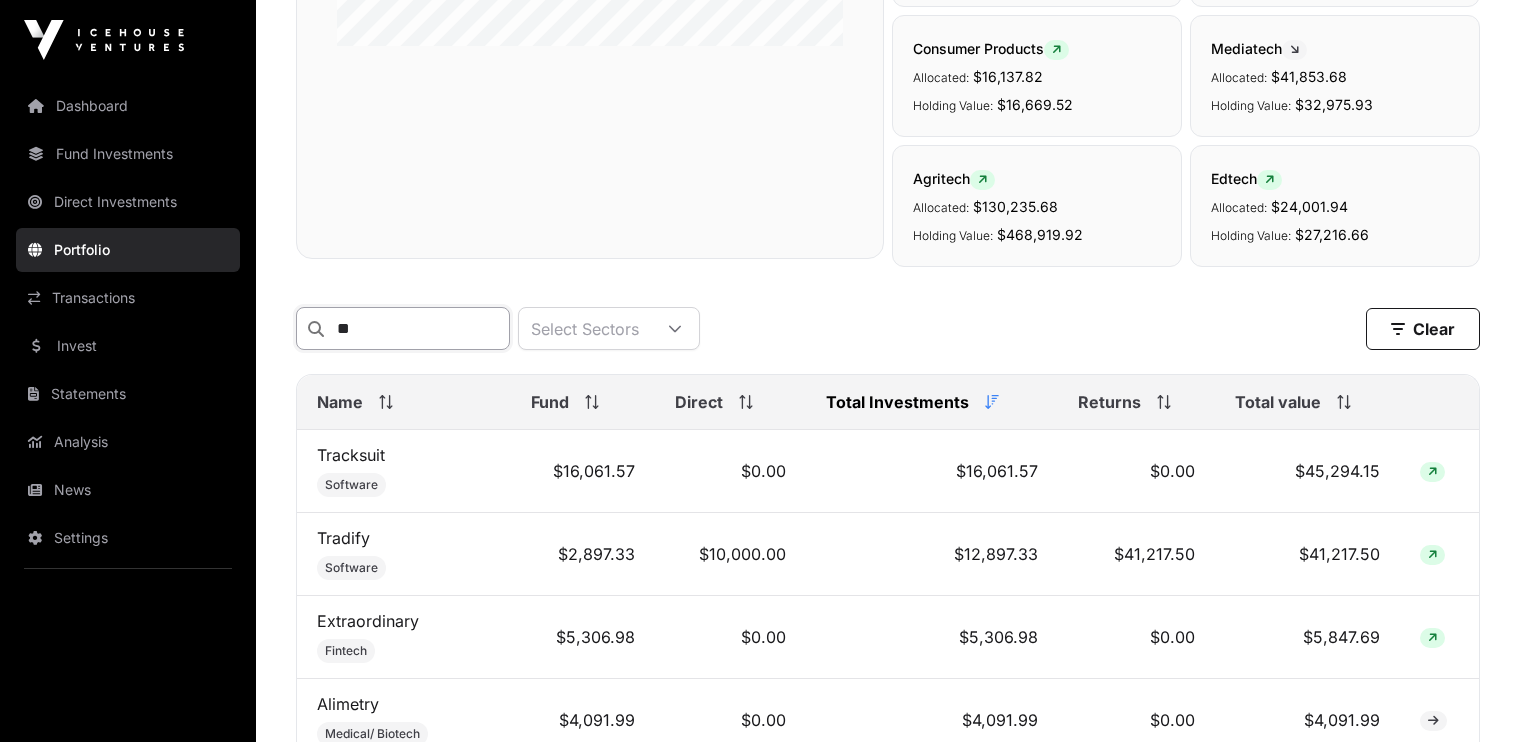 type on "*" 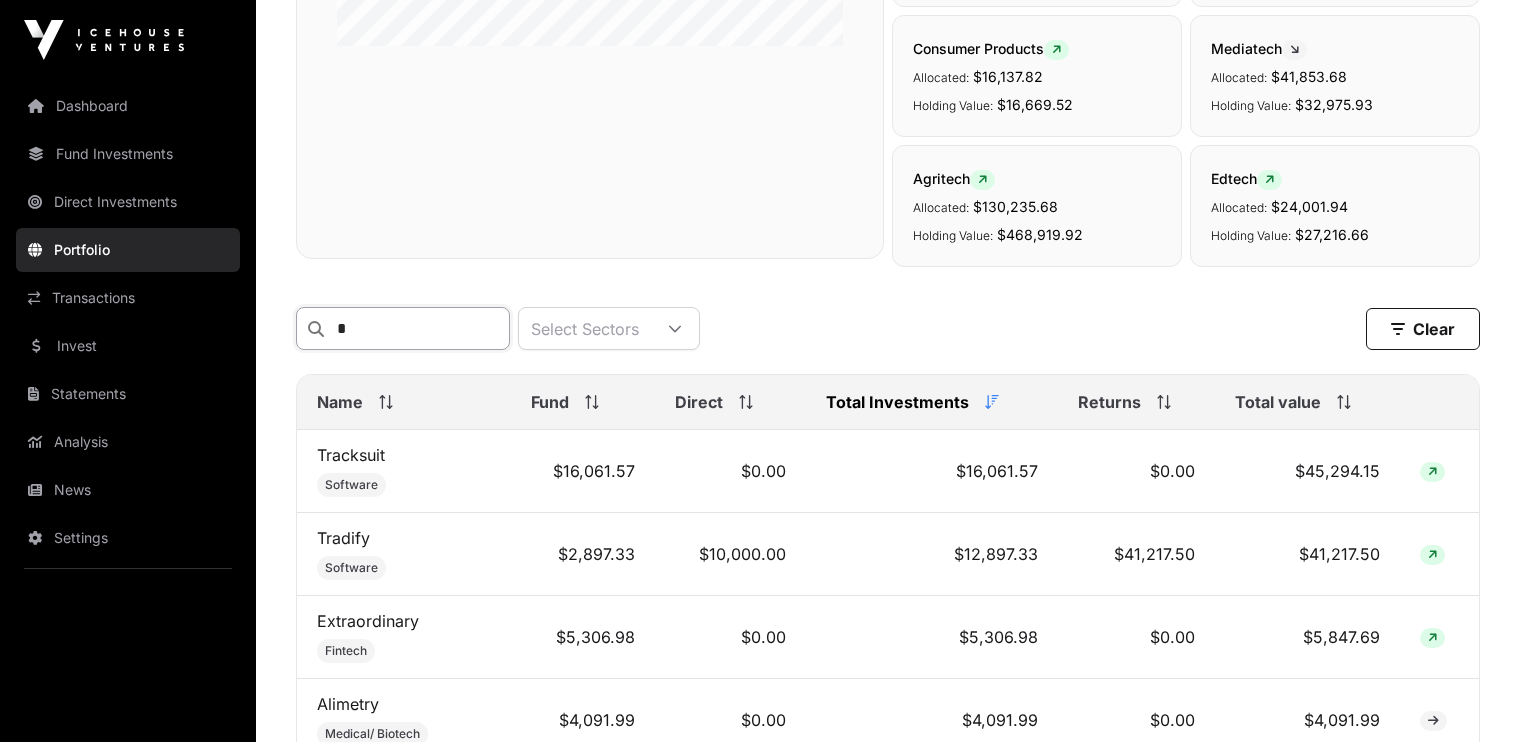type 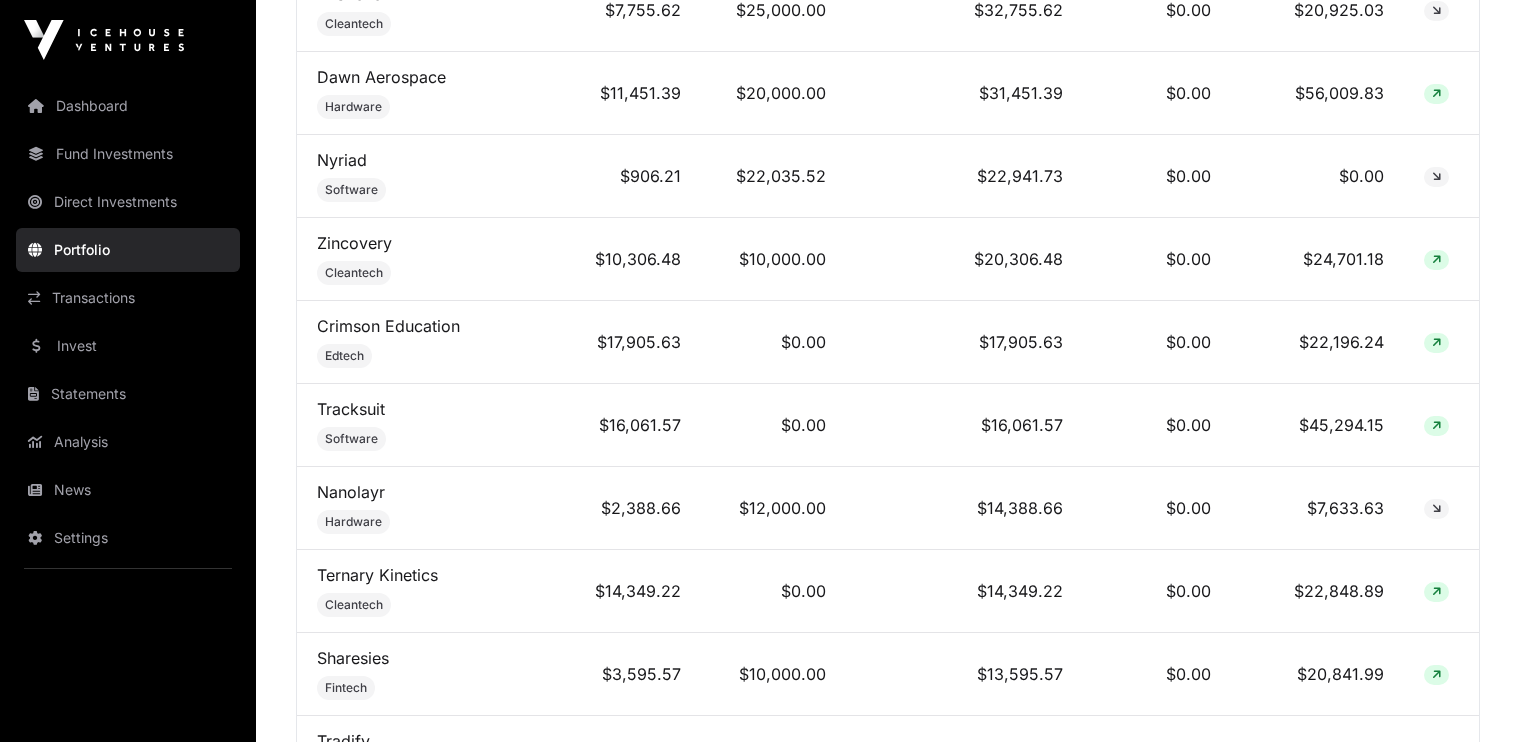 scroll, scrollTop: 1344, scrollLeft: 0, axis: vertical 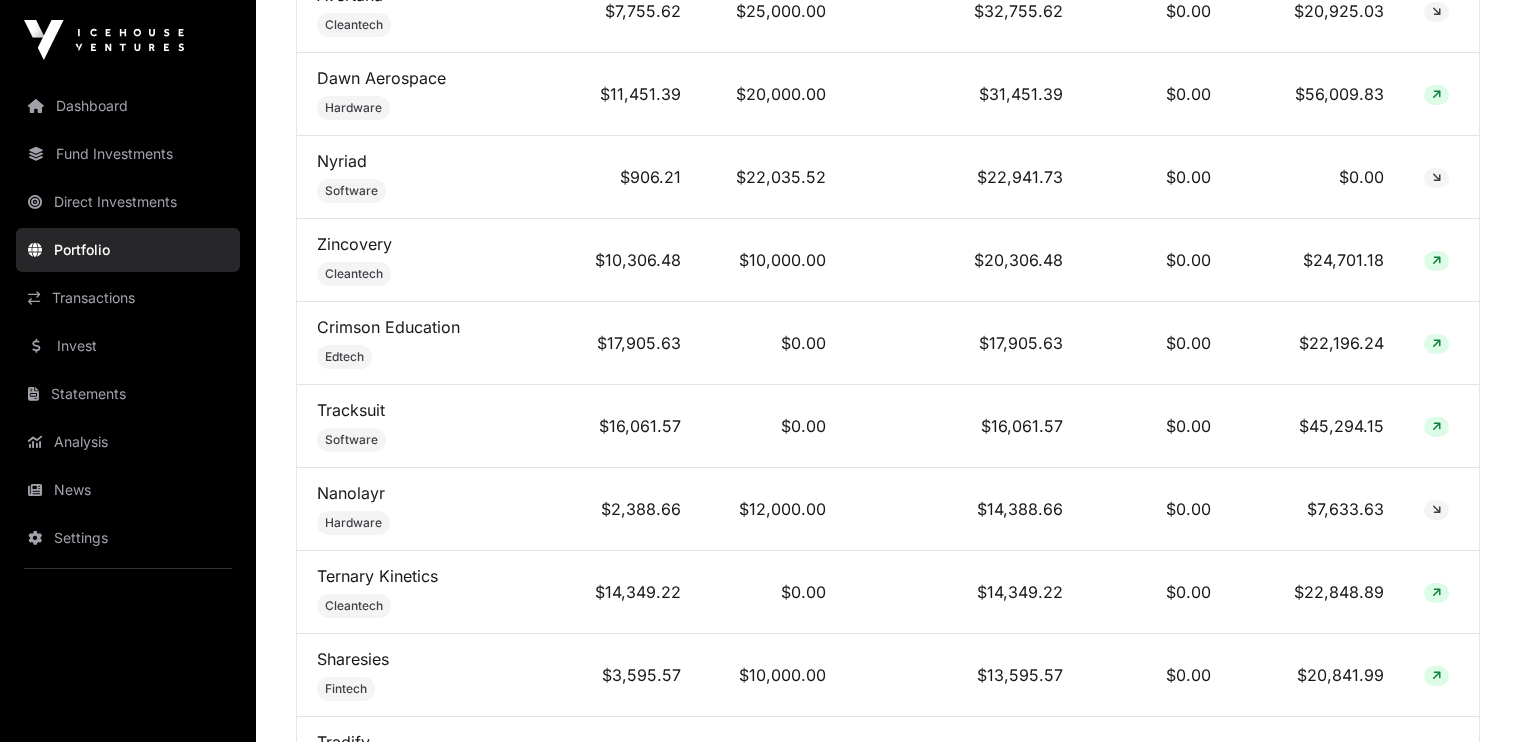 click on "$2,388.66" 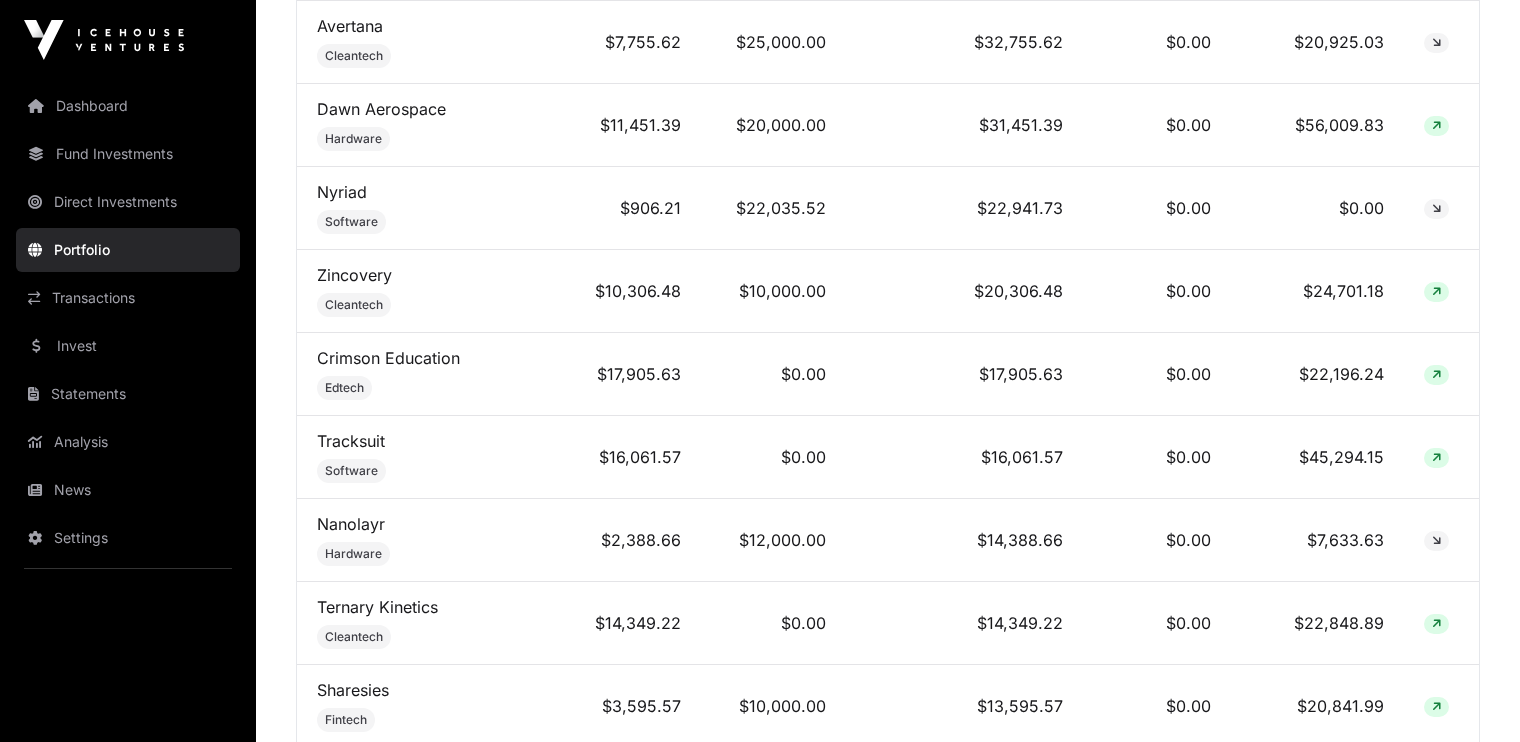 scroll, scrollTop: 1312, scrollLeft: 0, axis: vertical 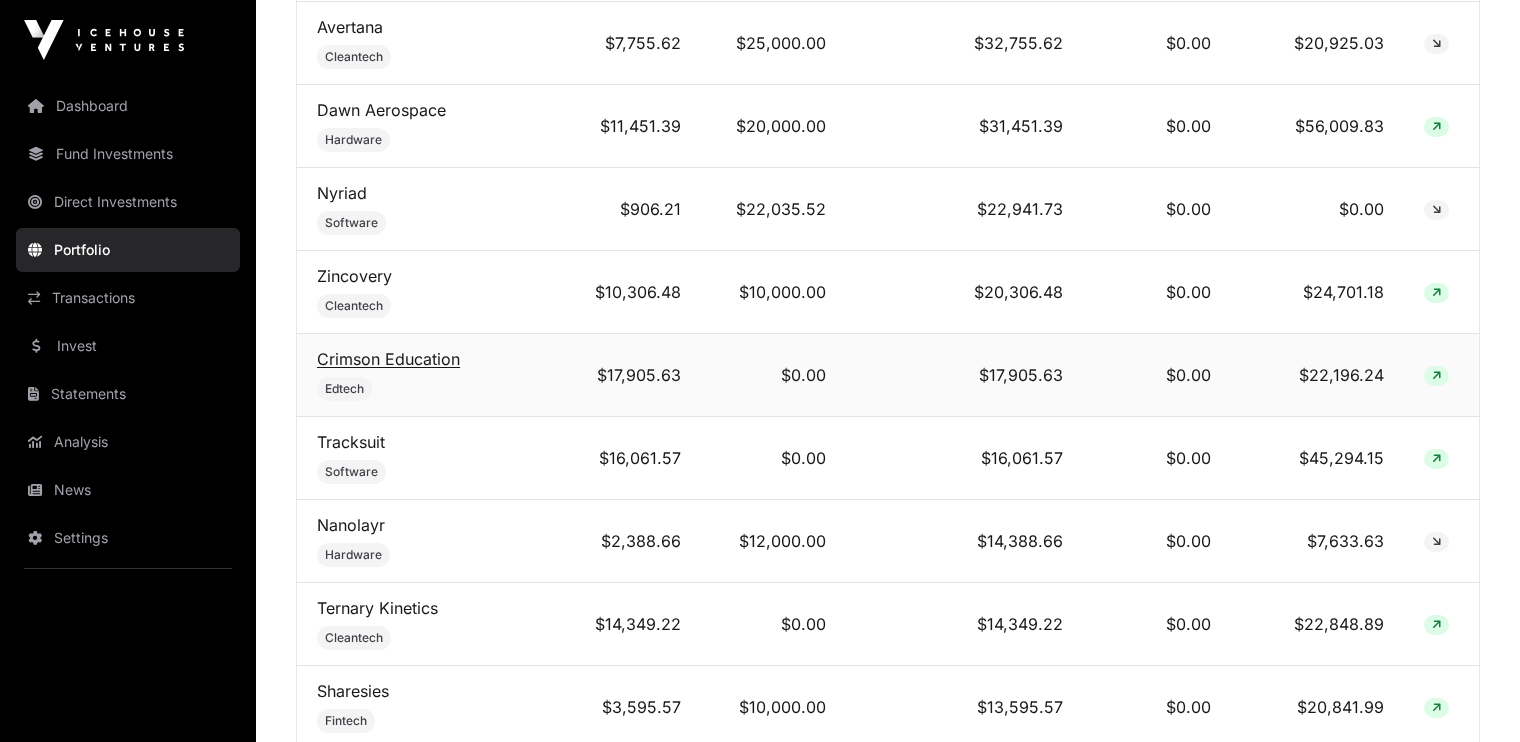 click on "Crimson Education" 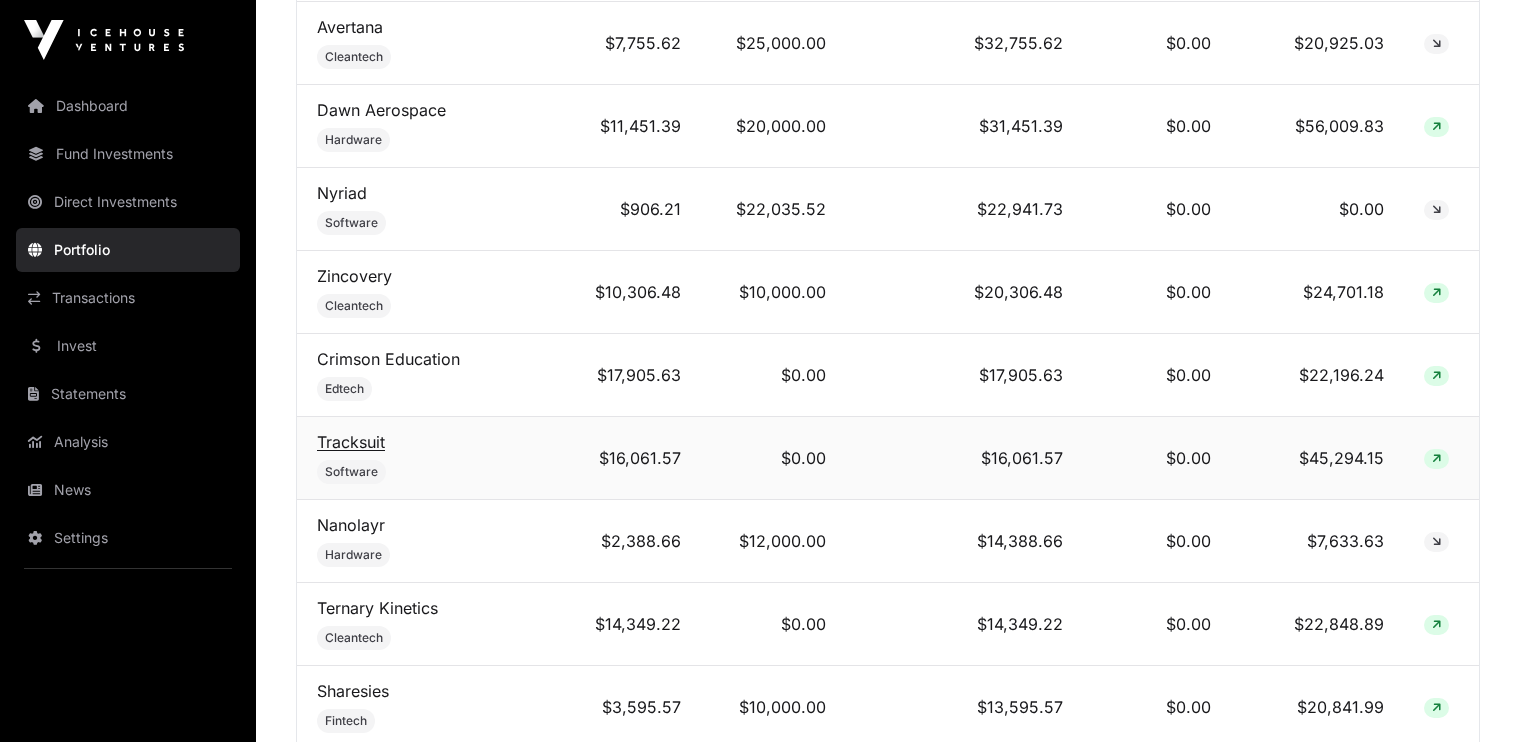 click on "Tracksuit" 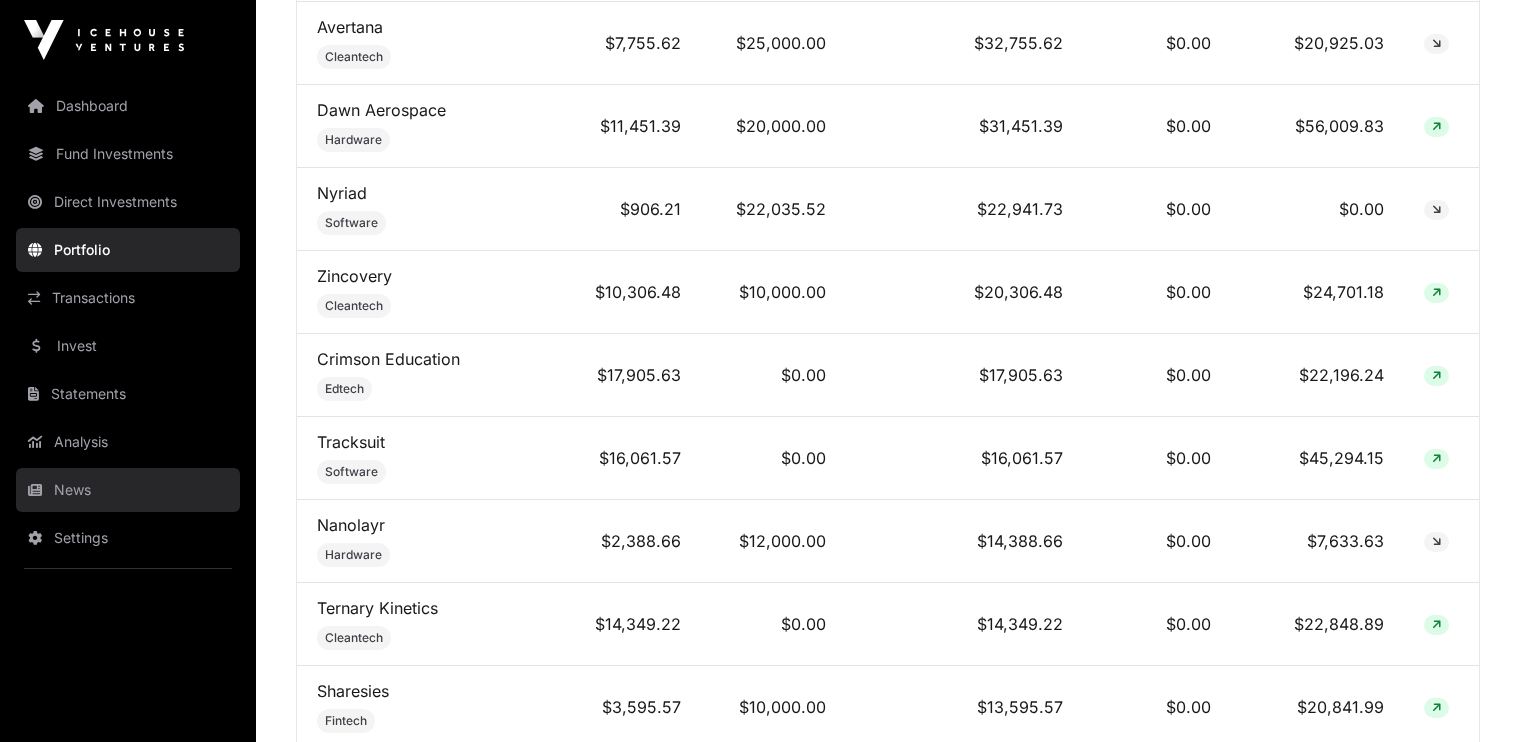 click on "News" 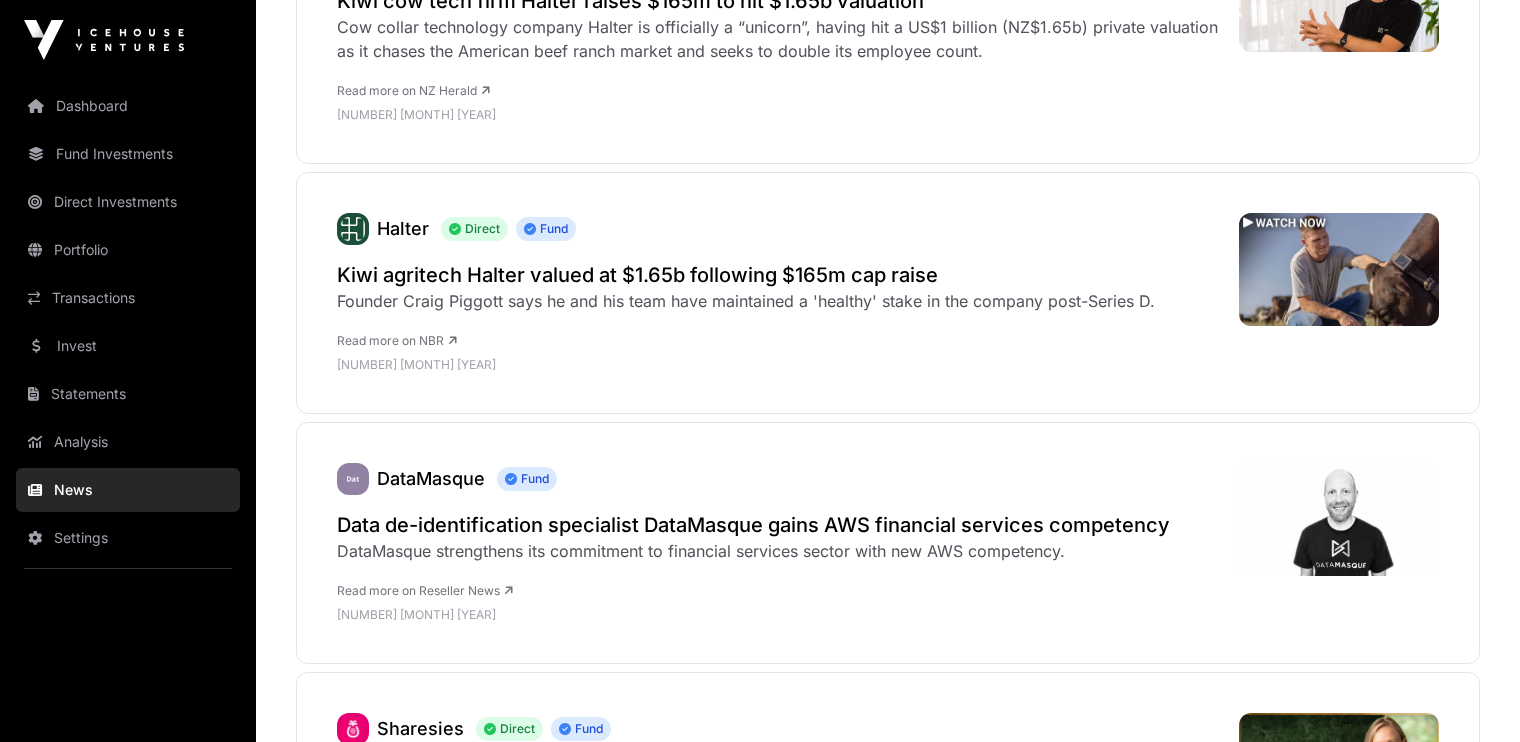 scroll, scrollTop: 0, scrollLeft: 0, axis: both 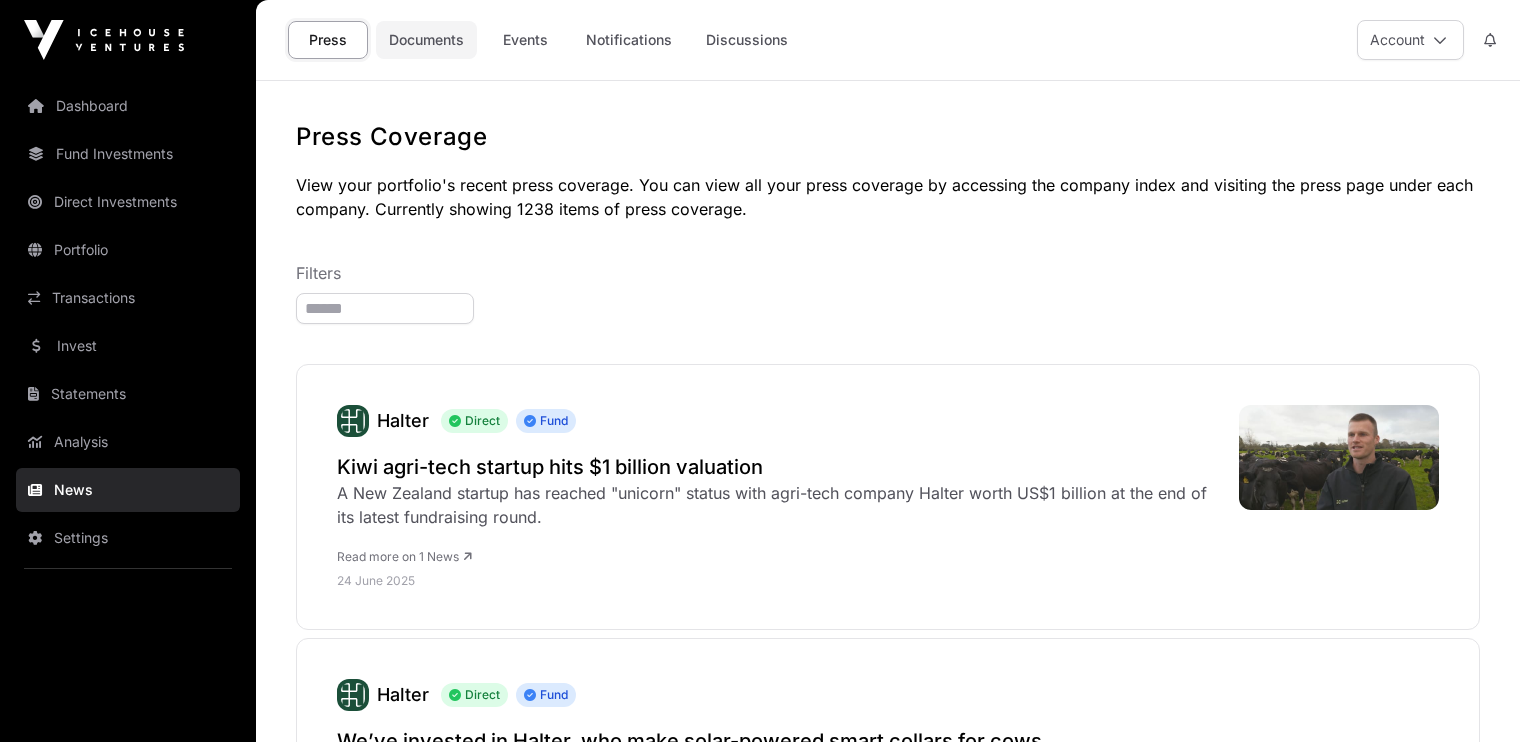click on "Documents" 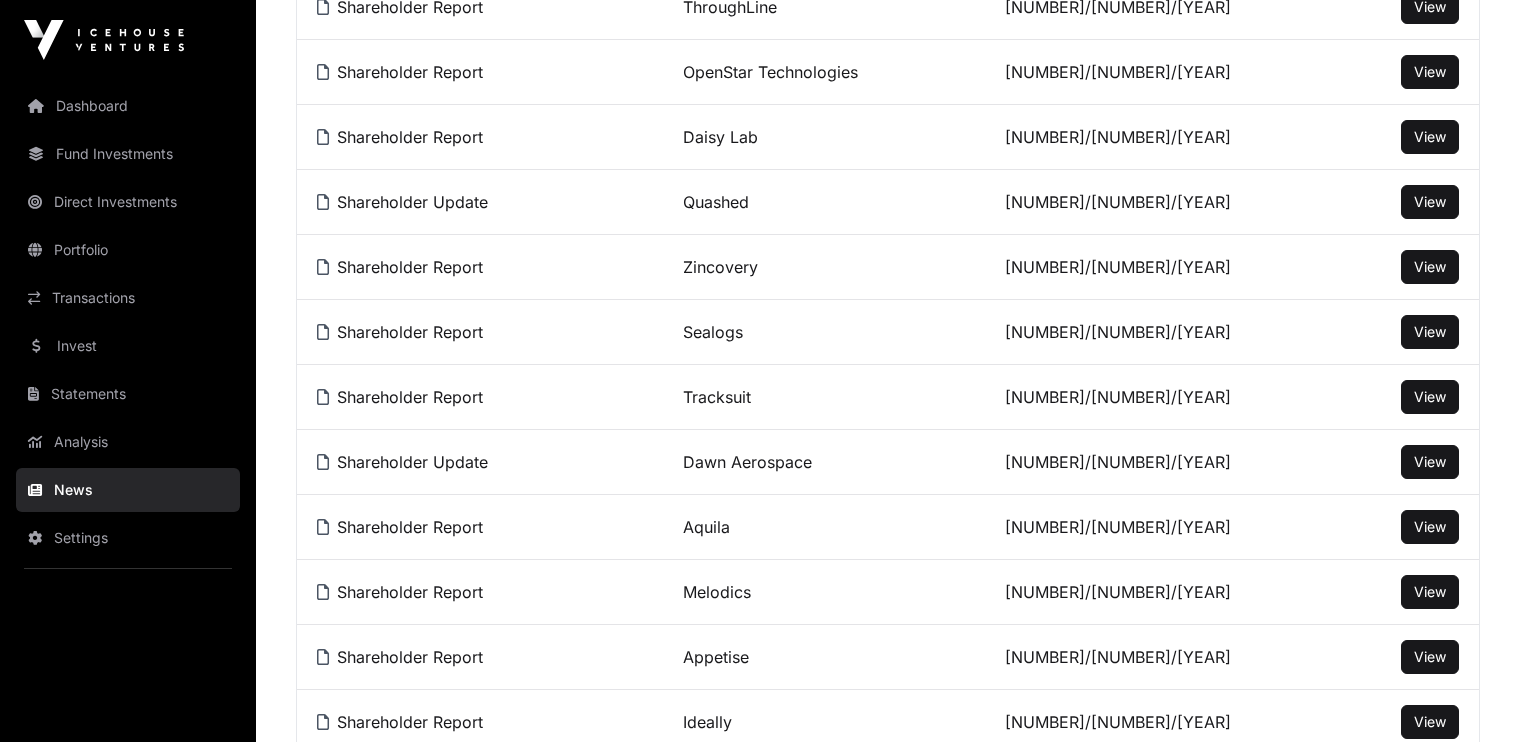 scroll, scrollTop: 1066, scrollLeft: 0, axis: vertical 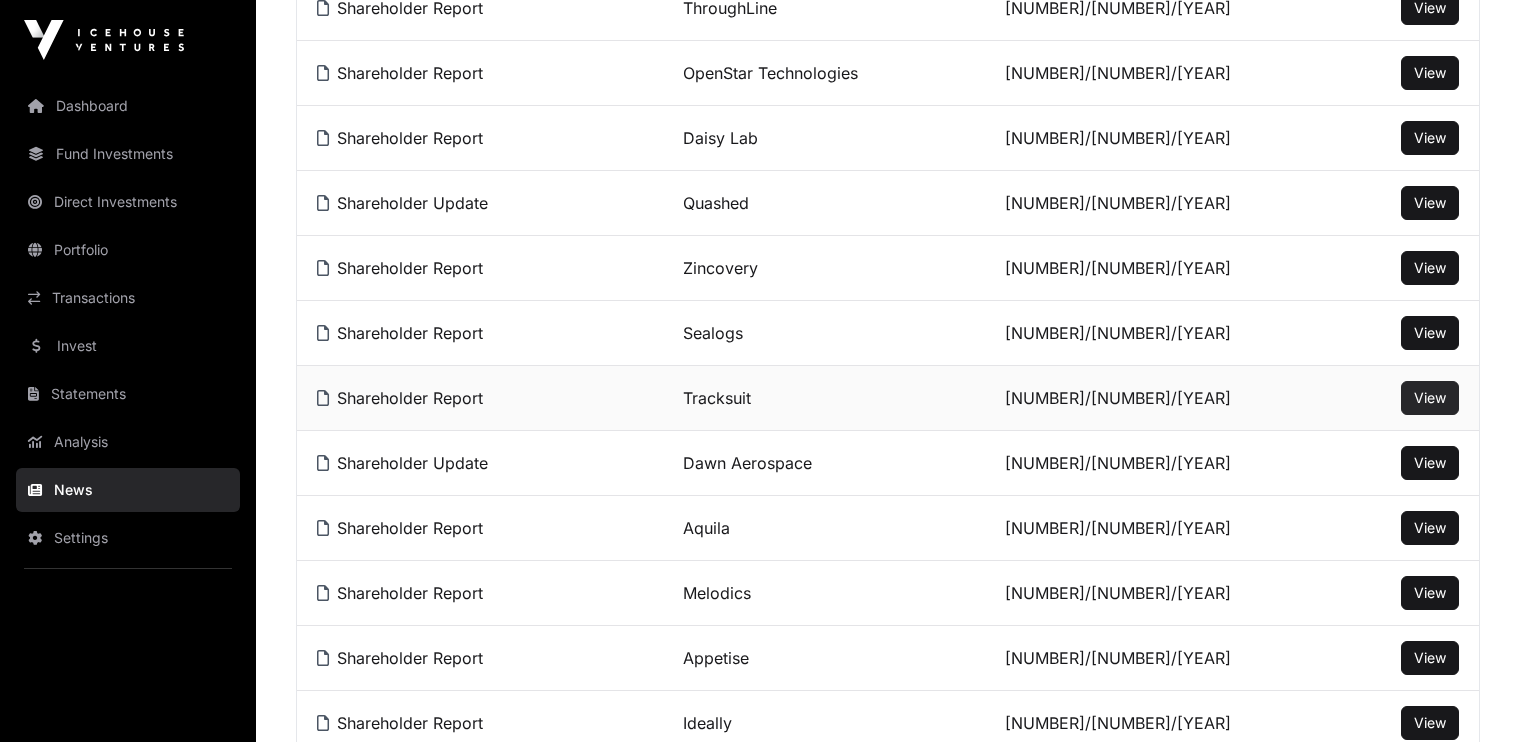 click on "View" 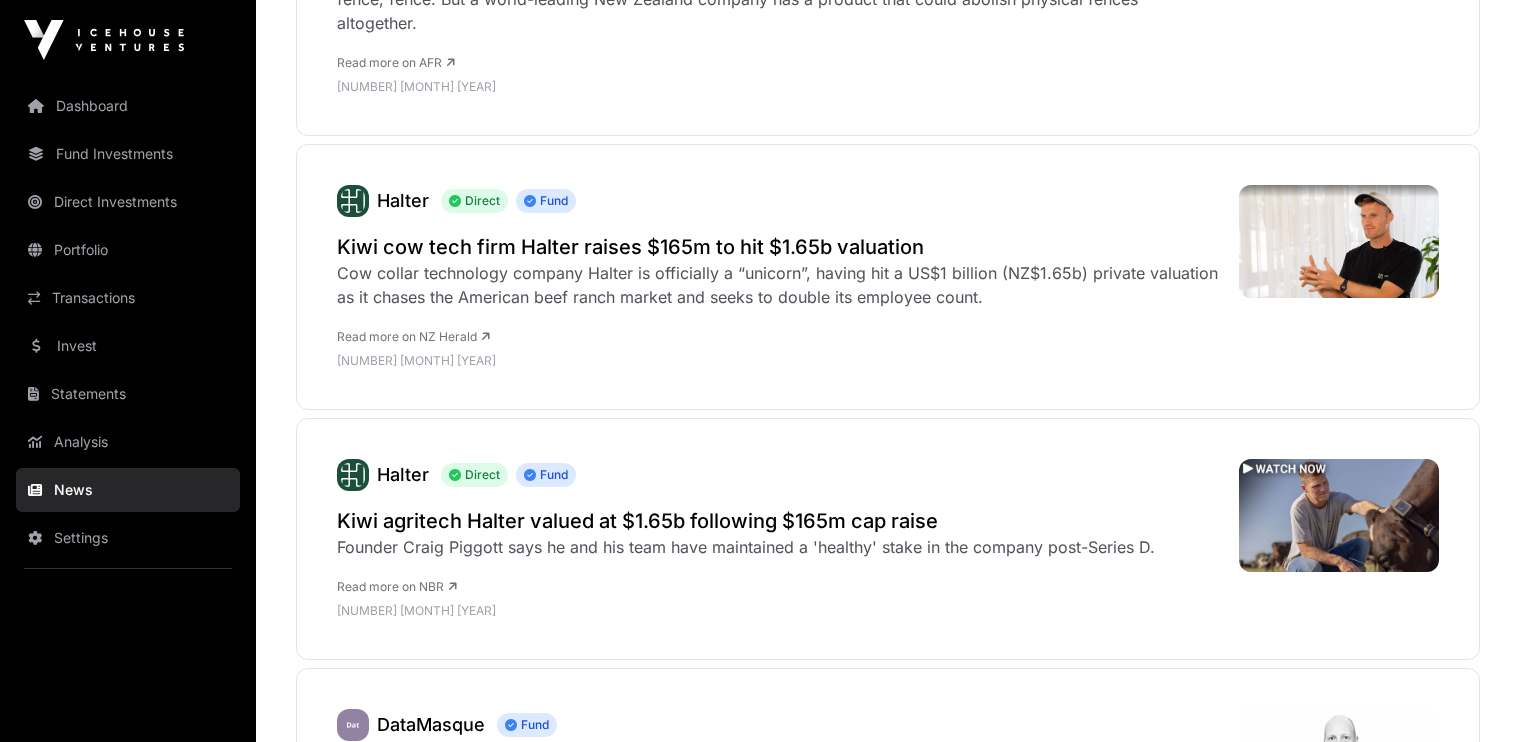 scroll, scrollTop: 0, scrollLeft: 0, axis: both 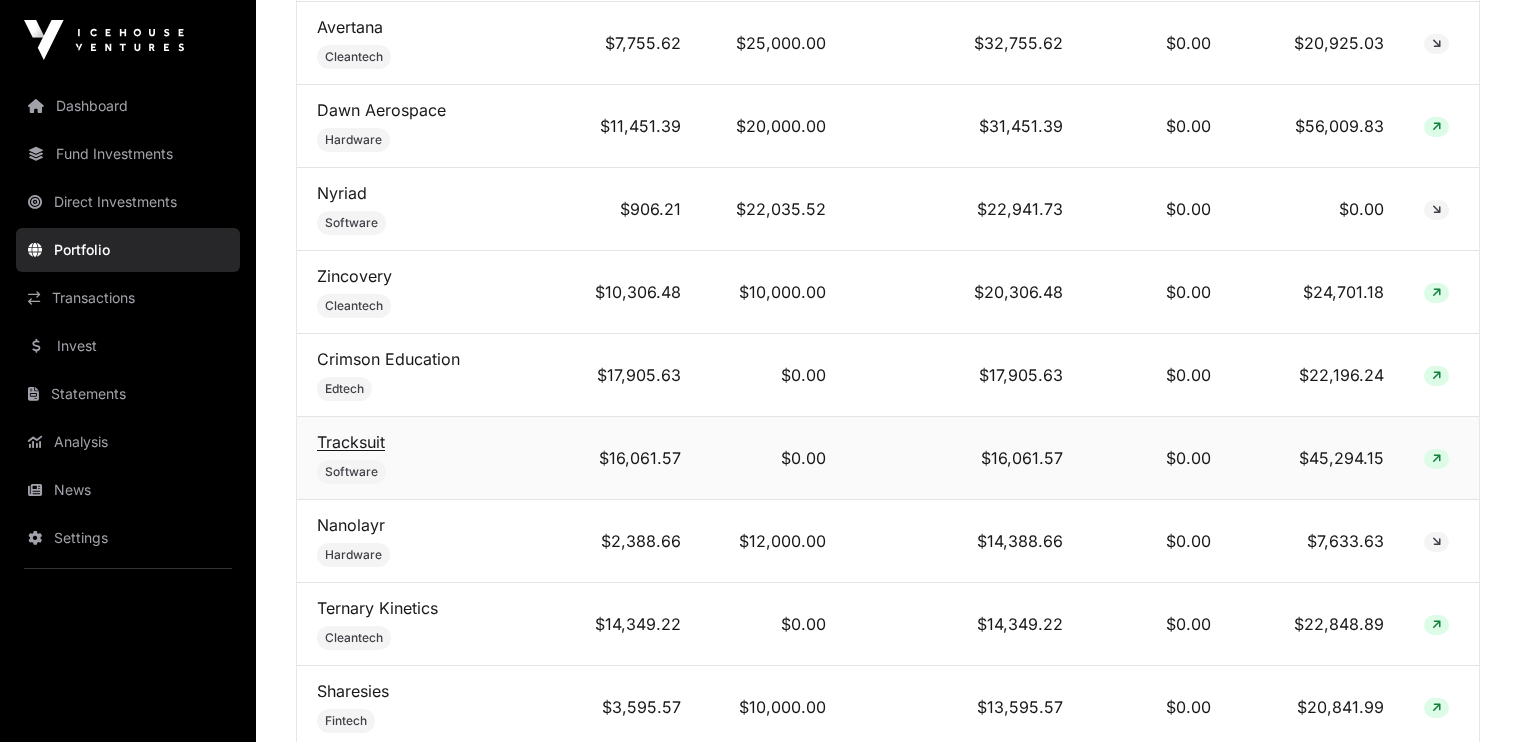 click on "Tracksuit" 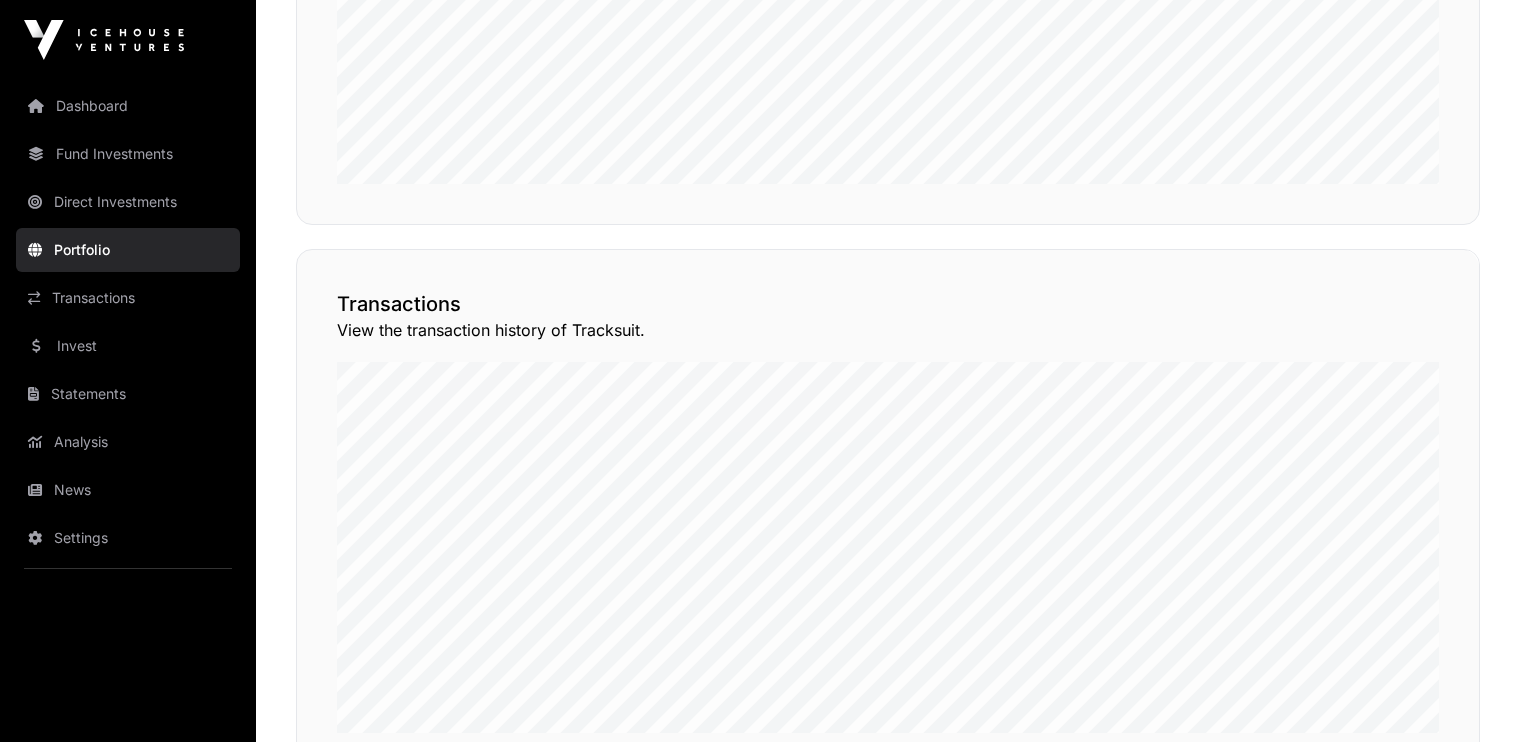 scroll, scrollTop: 1375, scrollLeft: 0, axis: vertical 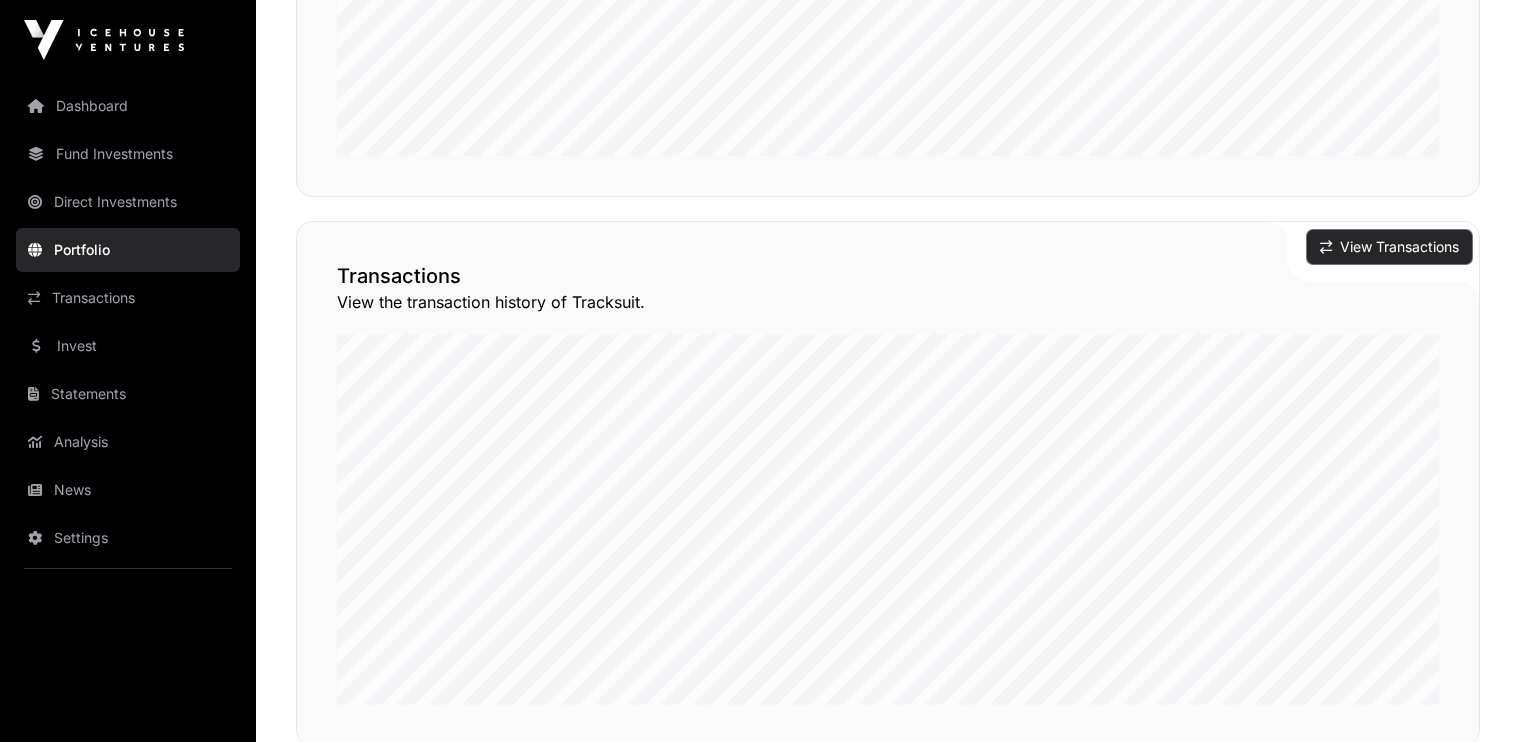 click on "View Transactions" 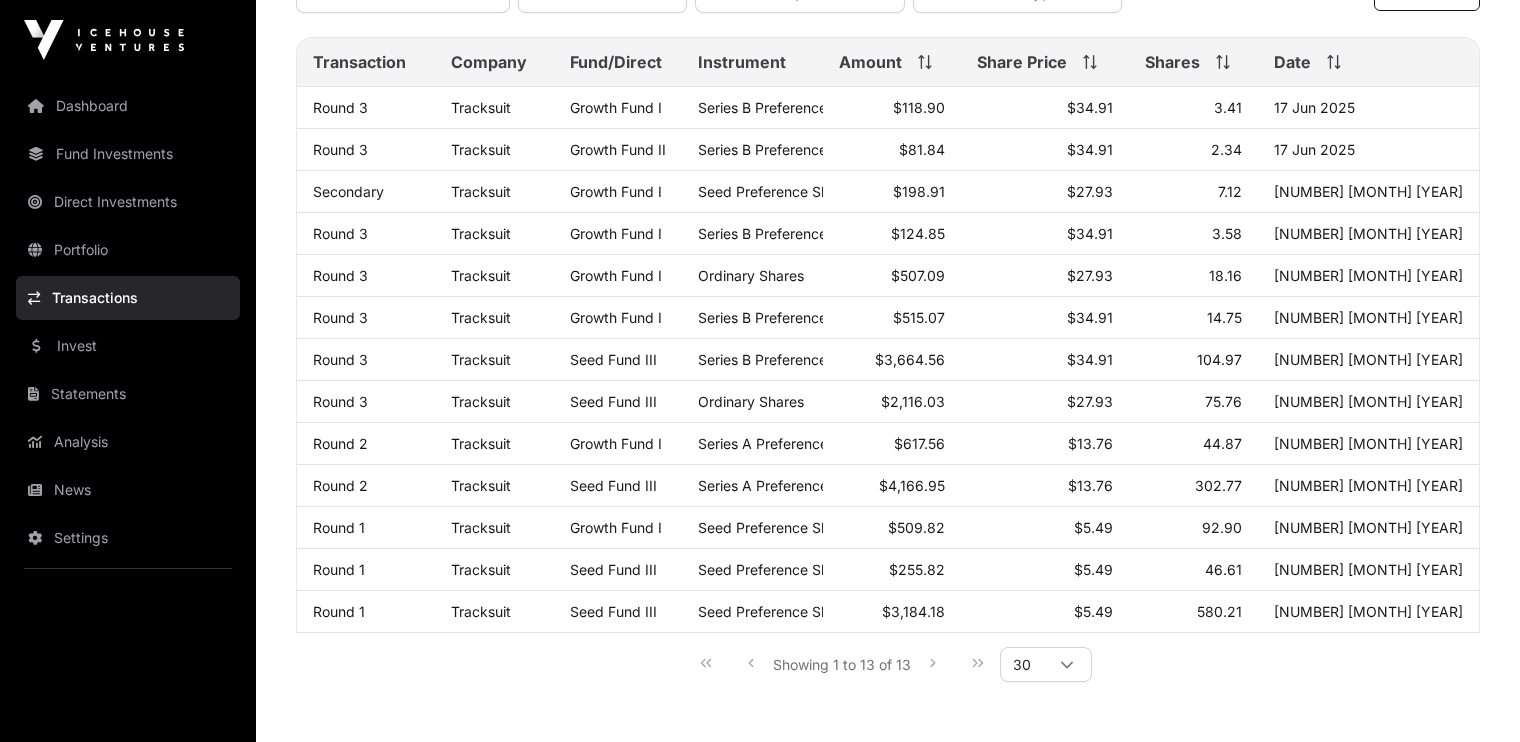 scroll, scrollTop: 259, scrollLeft: 0, axis: vertical 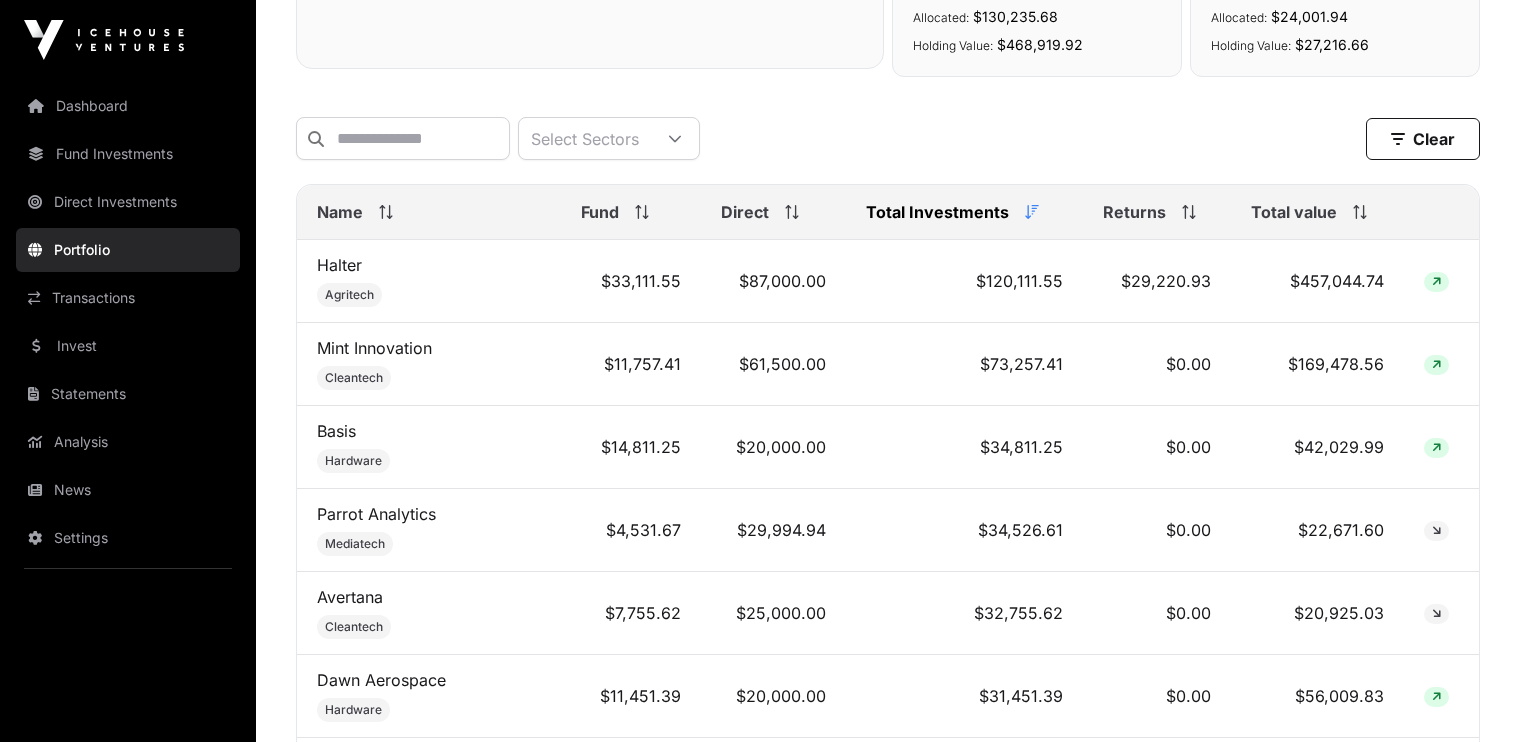 click on "Total value" 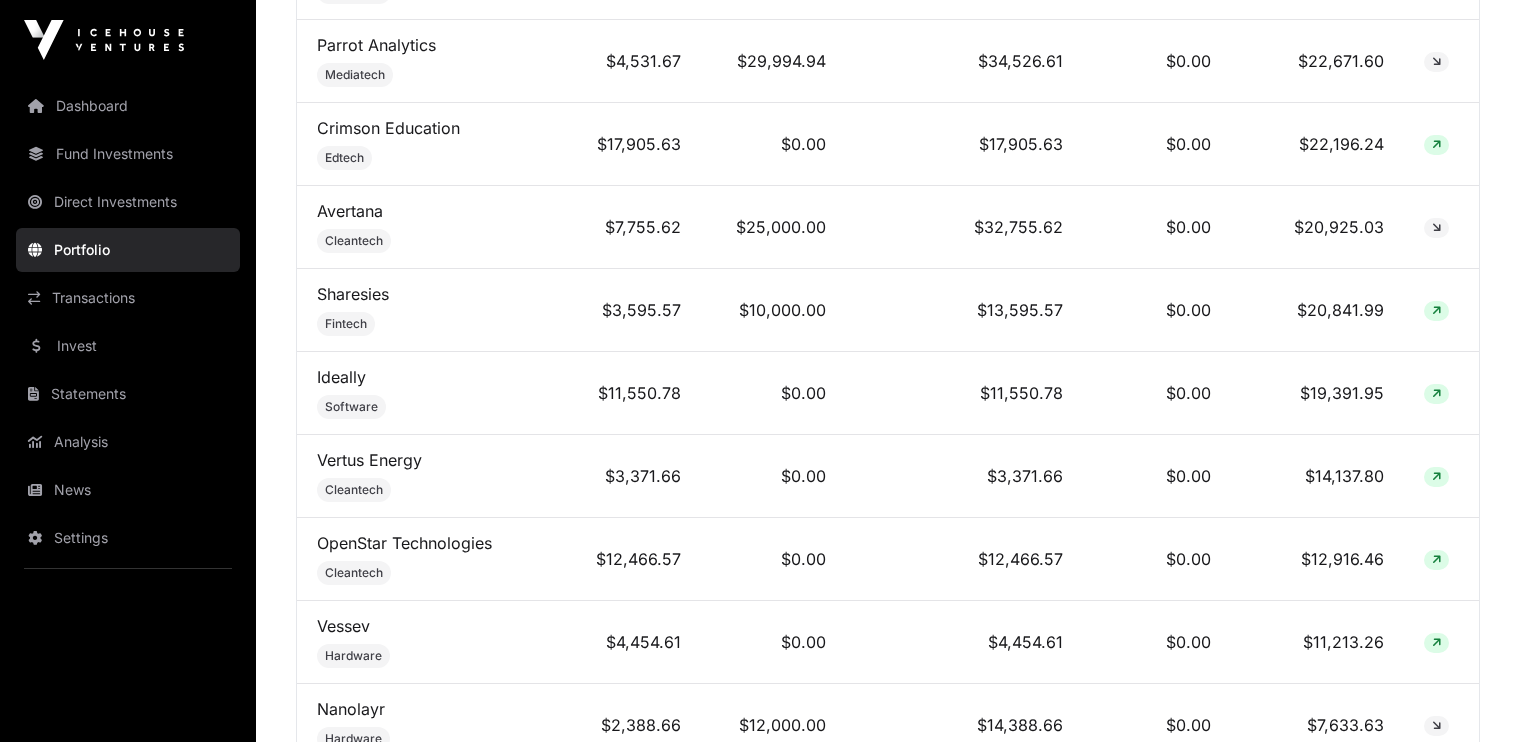 scroll, scrollTop: 1621, scrollLeft: 0, axis: vertical 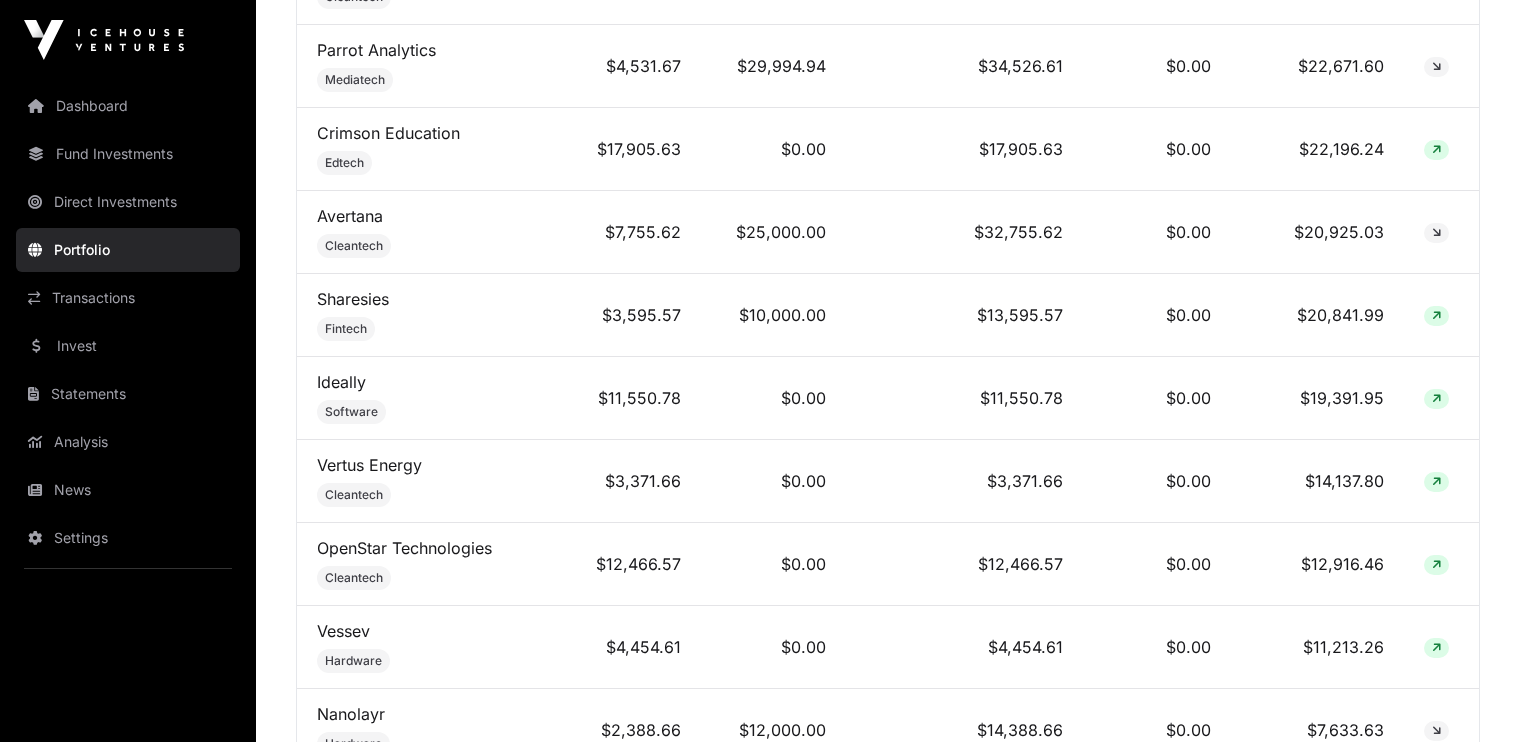 click on "$20,925.03" 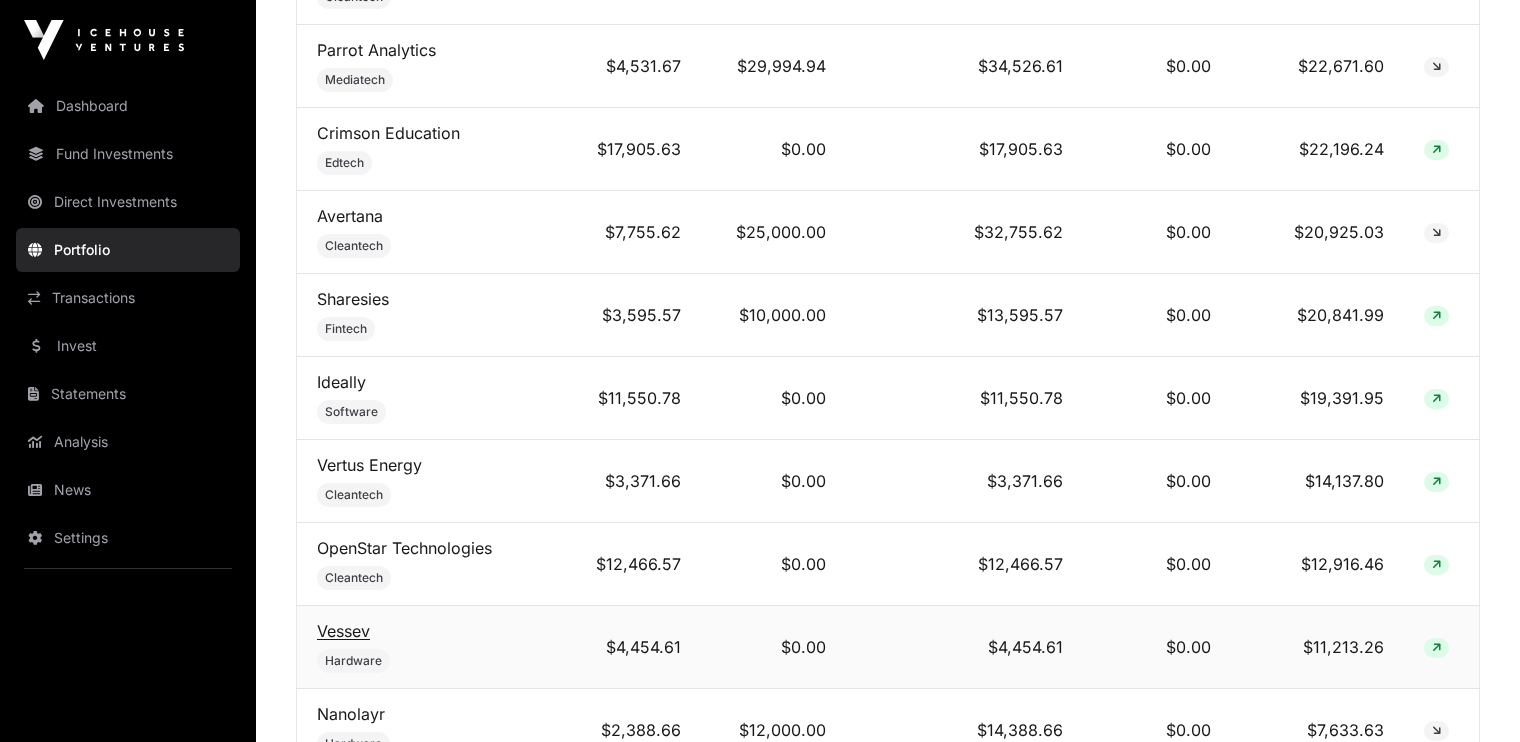 click on "Vessev" 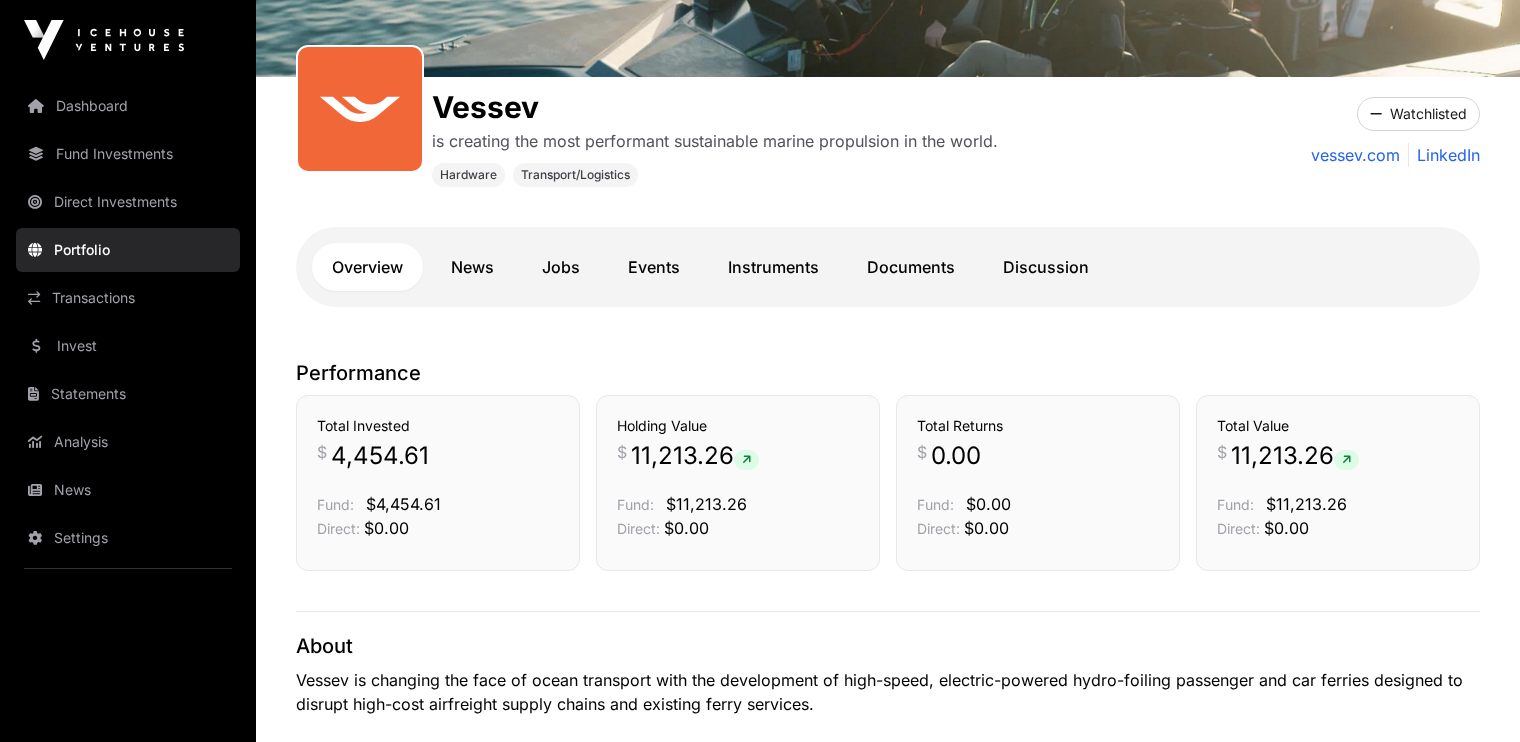 scroll, scrollTop: 260, scrollLeft: 0, axis: vertical 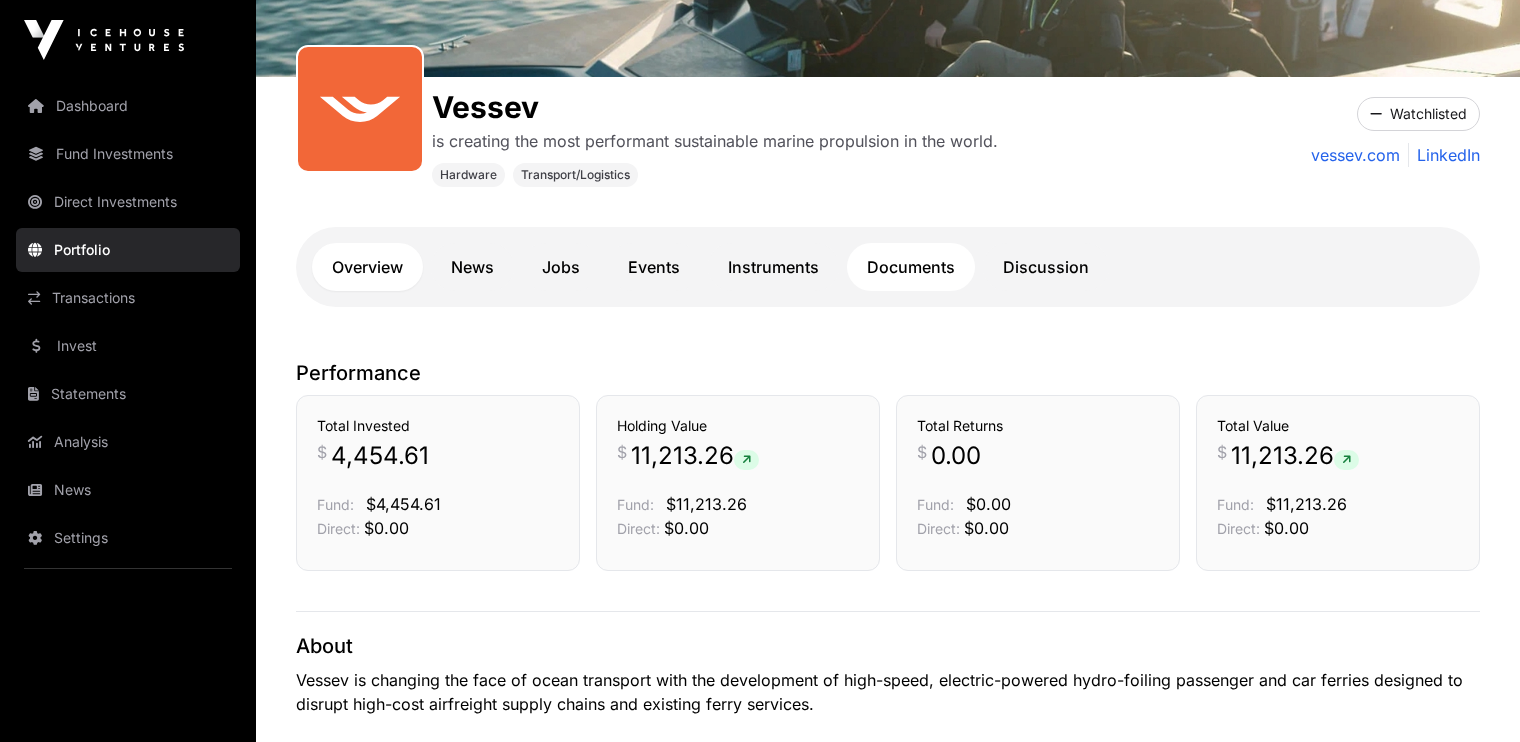 click on "Documents" 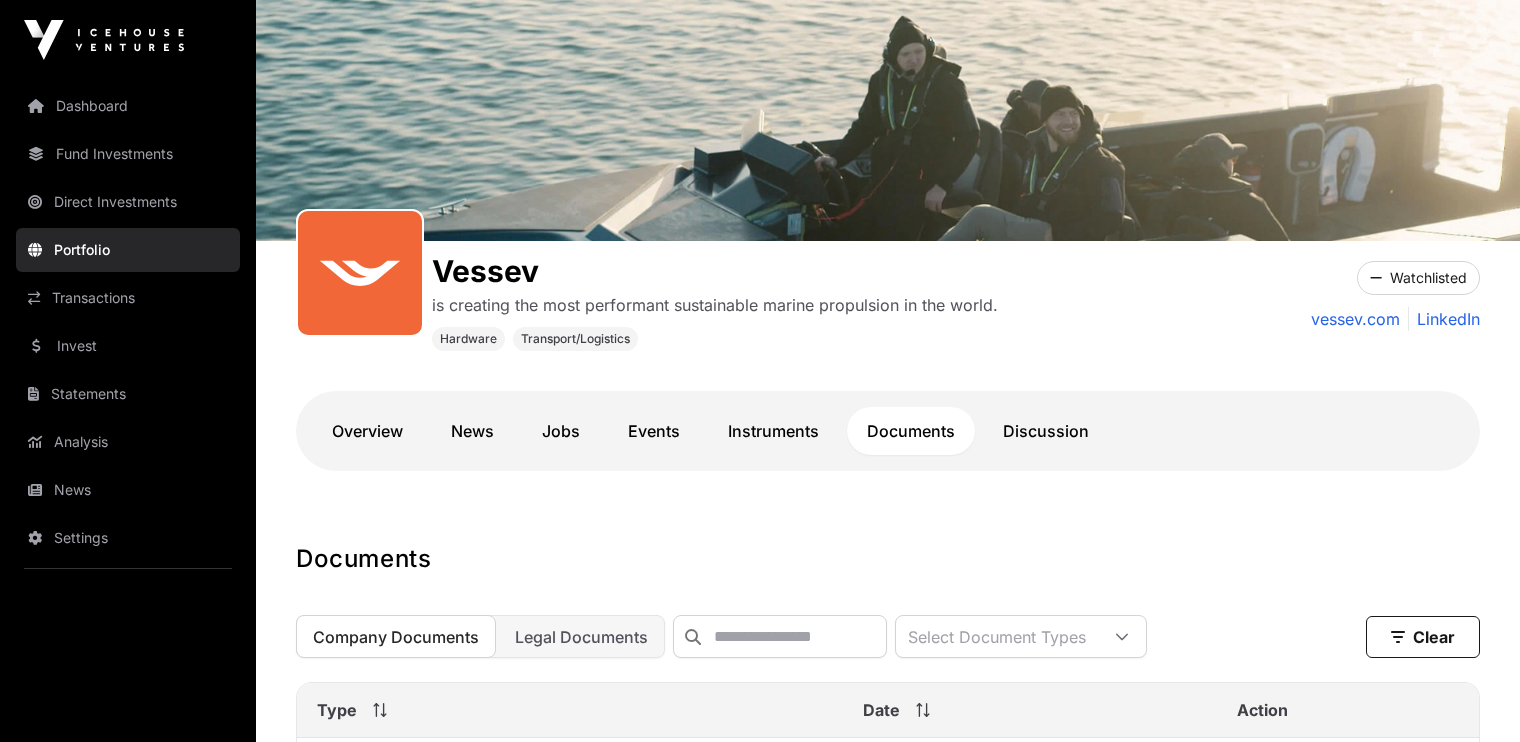 scroll, scrollTop: 0, scrollLeft: 0, axis: both 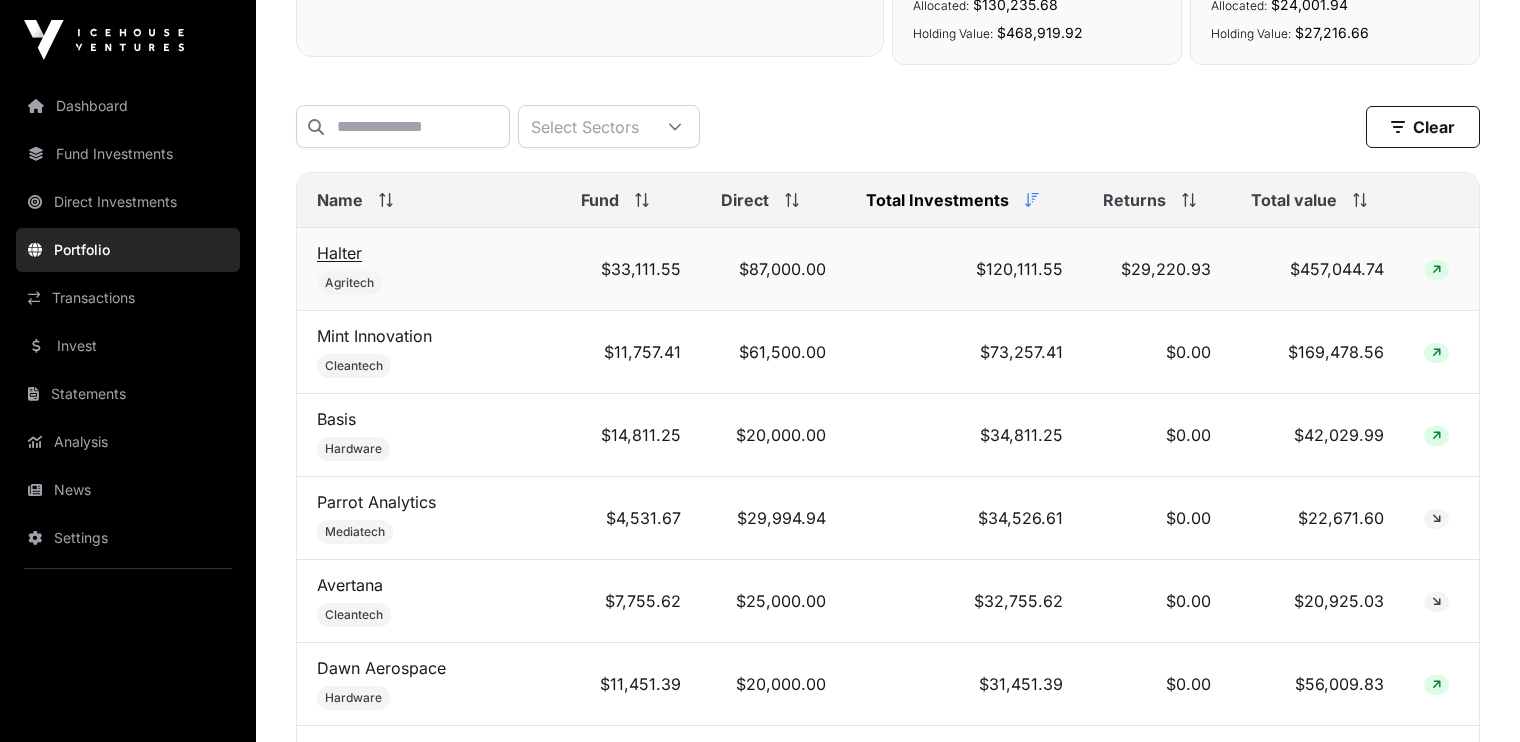 click on "Halter" 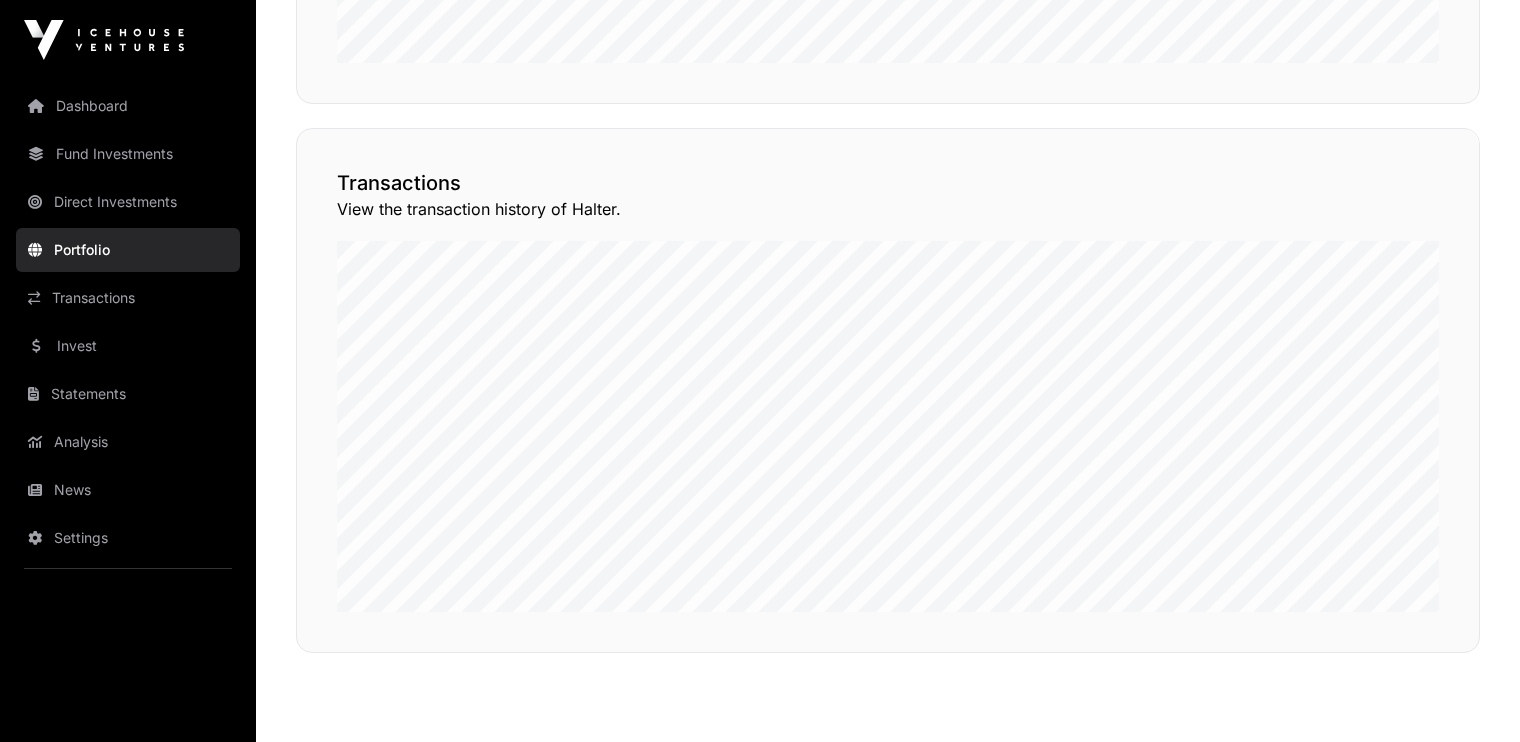 scroll, scrollTop: 1555, scrollLeft: 0, axis: vertical 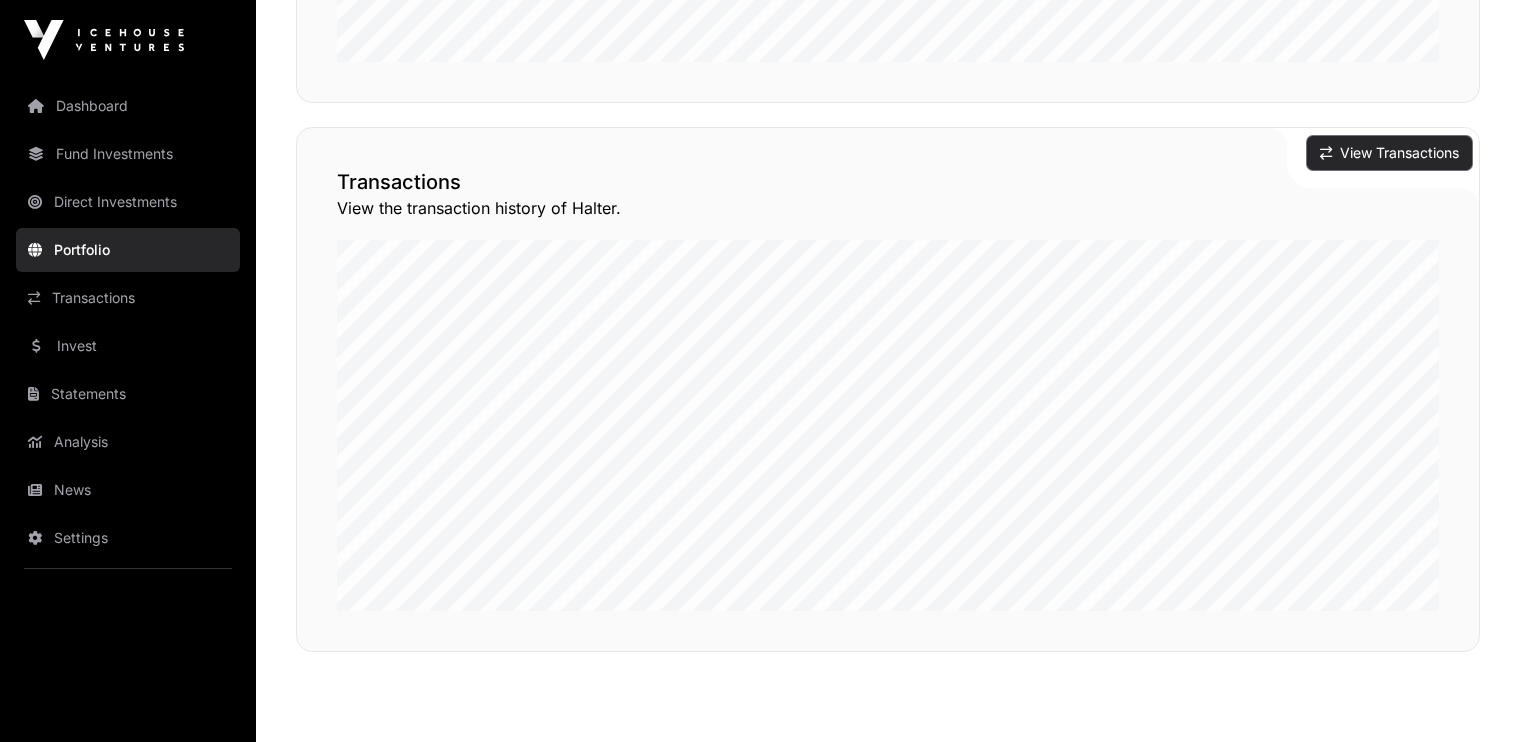 click on "View Transactions" 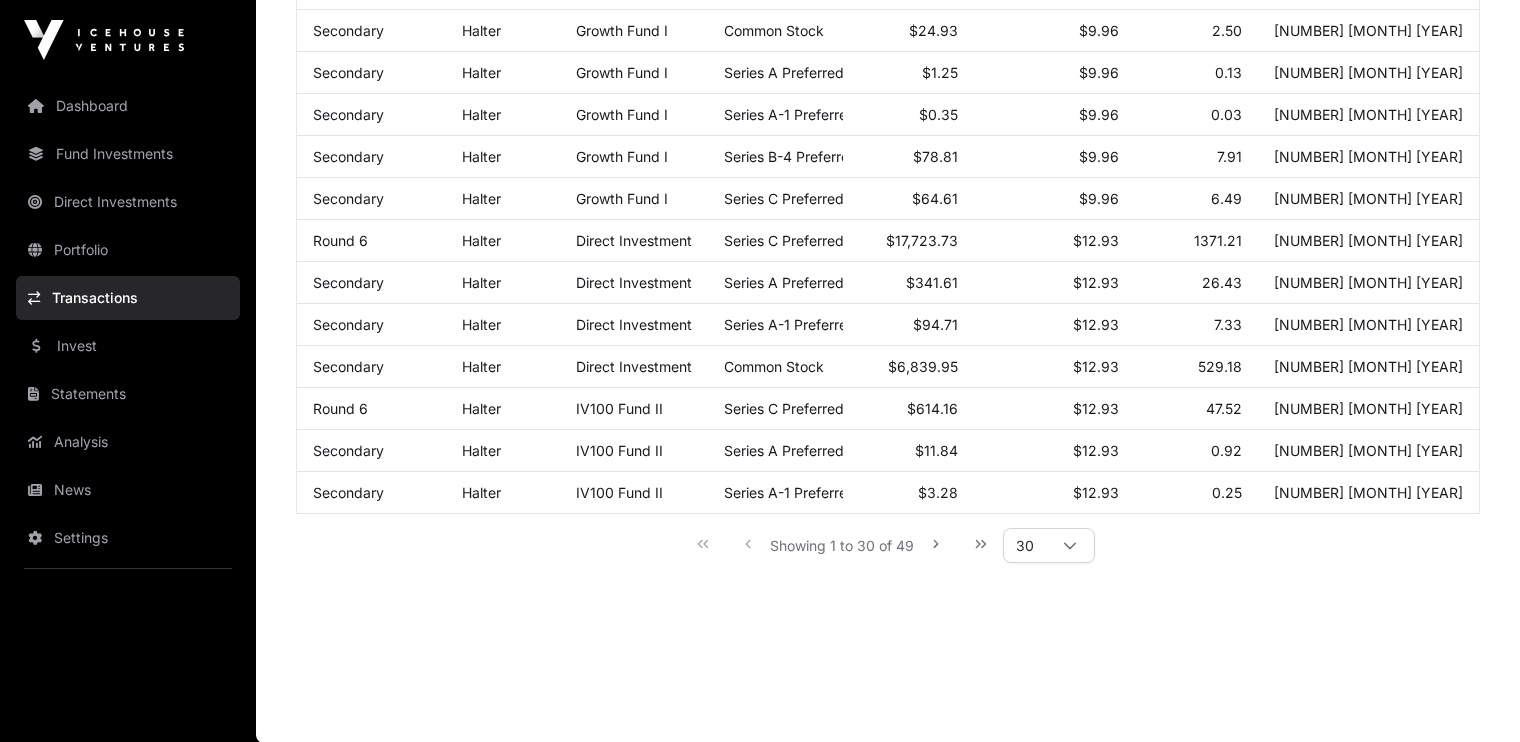 scroll, scrollTop: 1092, scrollLeft: 0, axis: vertical 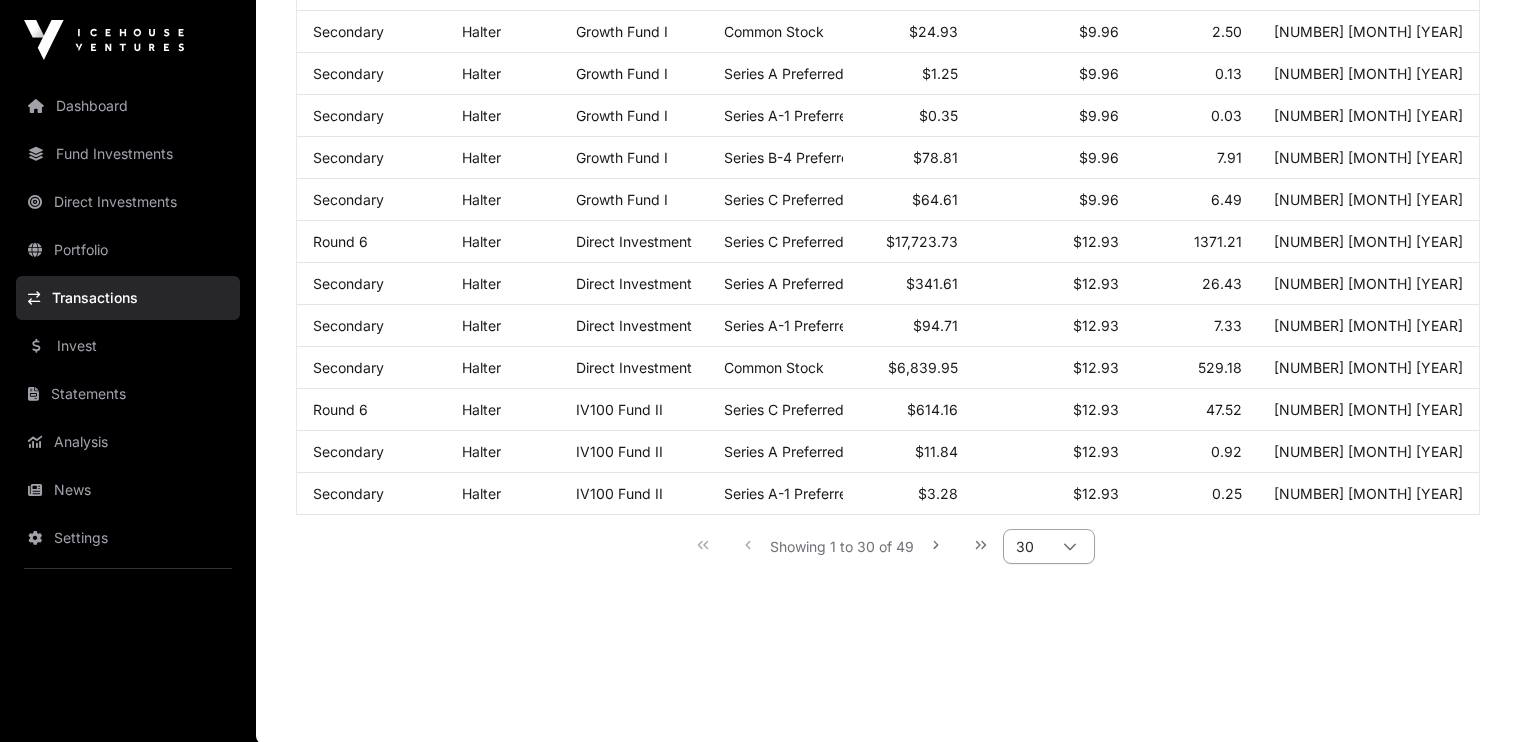 click 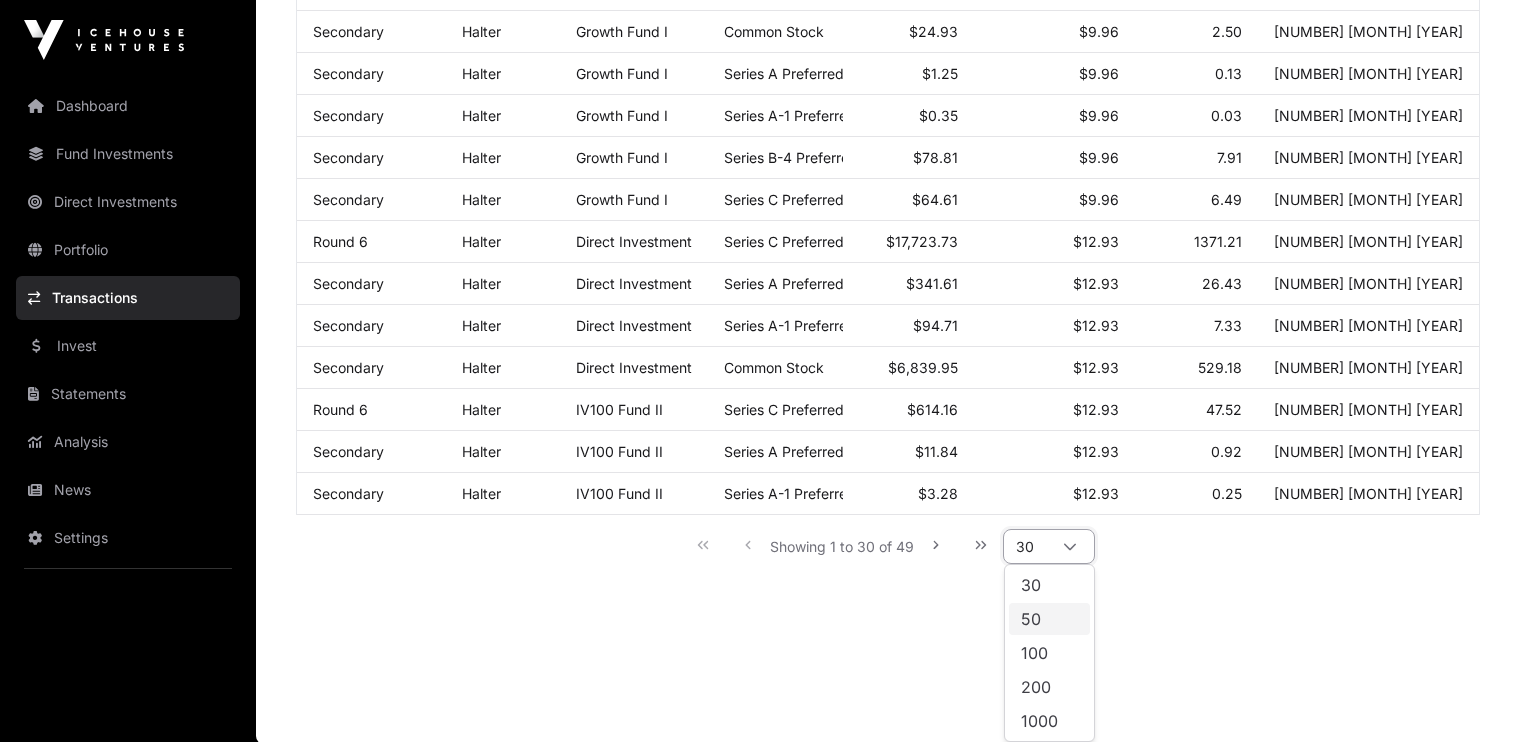 click on "50" 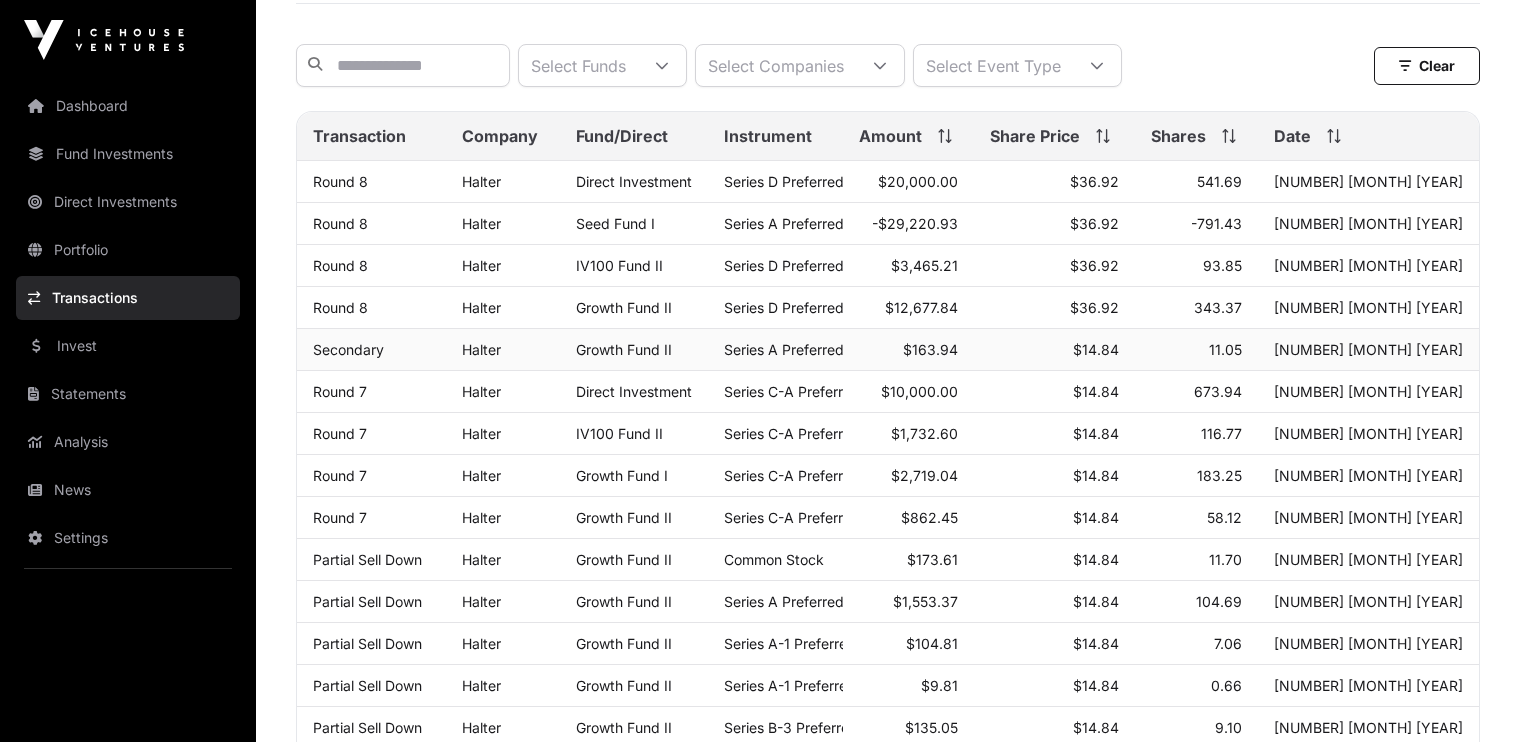 scroll, scrollTop: 187, scrollLeft: 0, axis: vertical 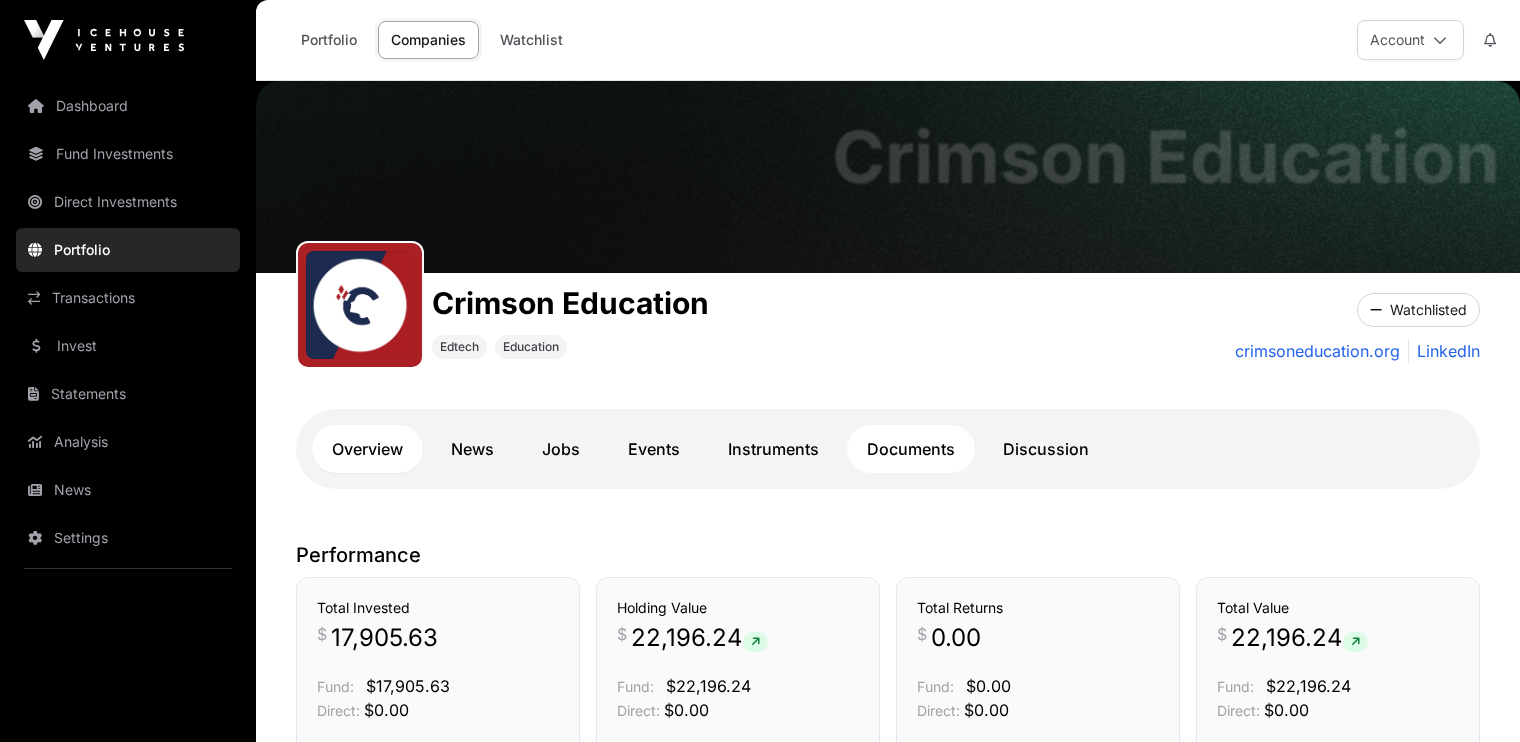click on "Documents" 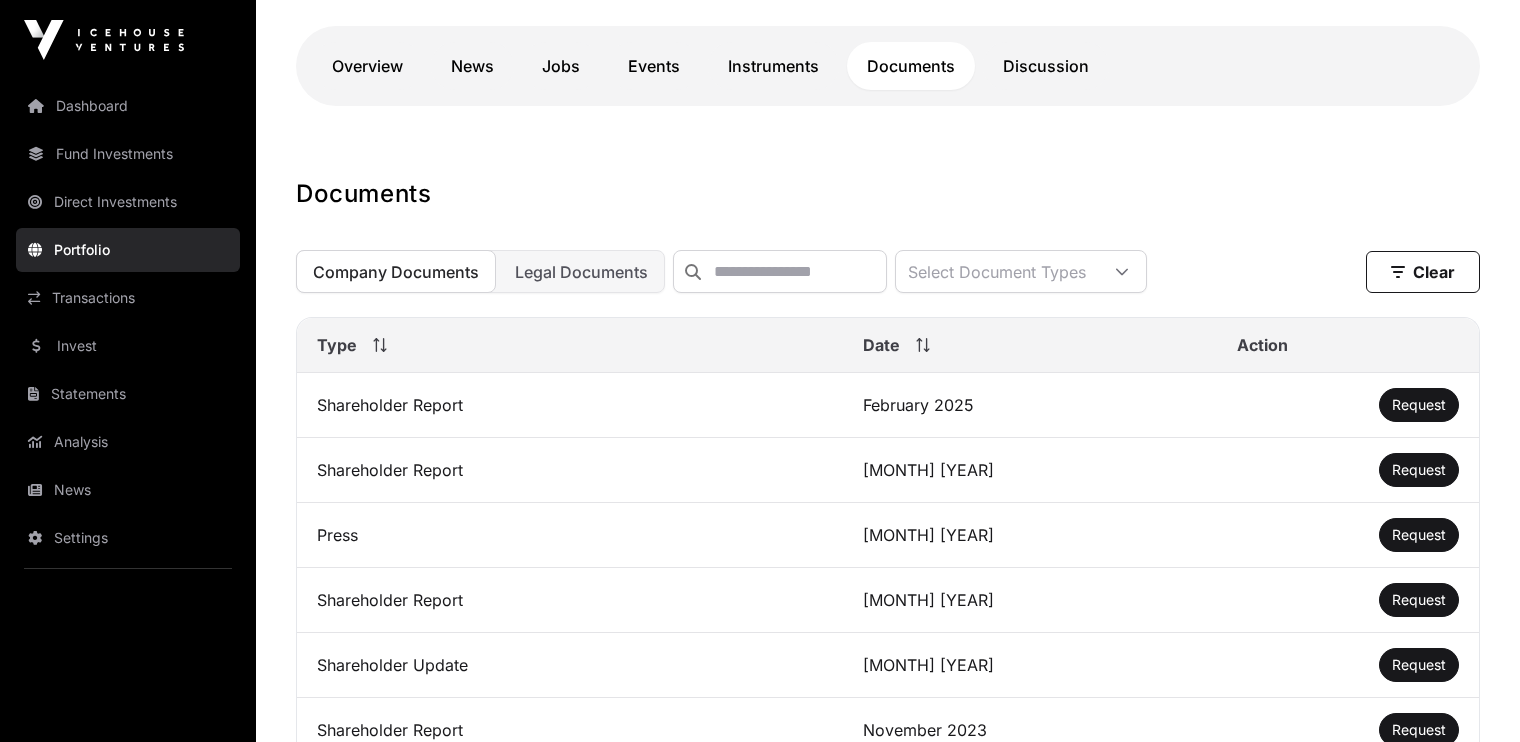 scroll, scrollTop: 384, scrollLeft: 0, axis: vertical 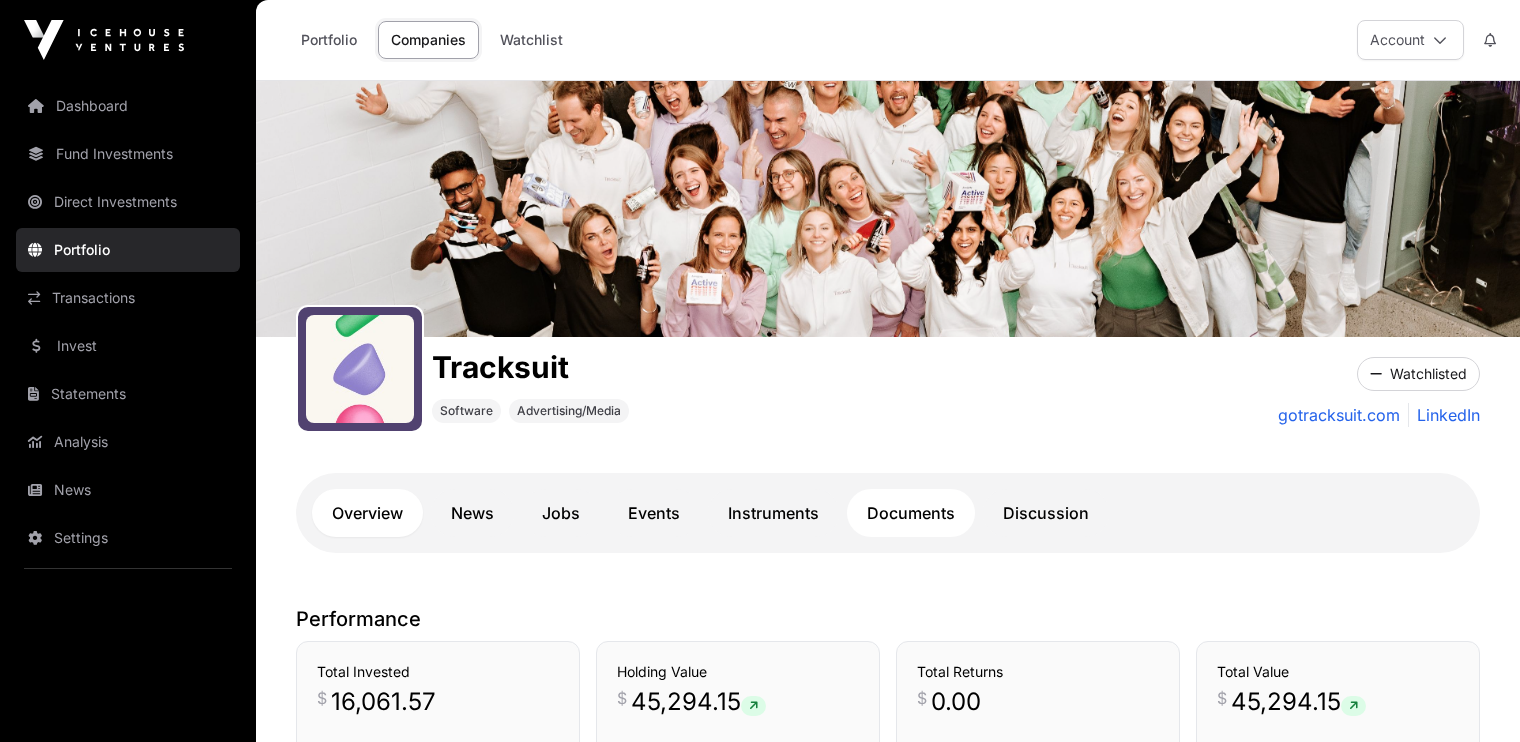 click on "Documents" 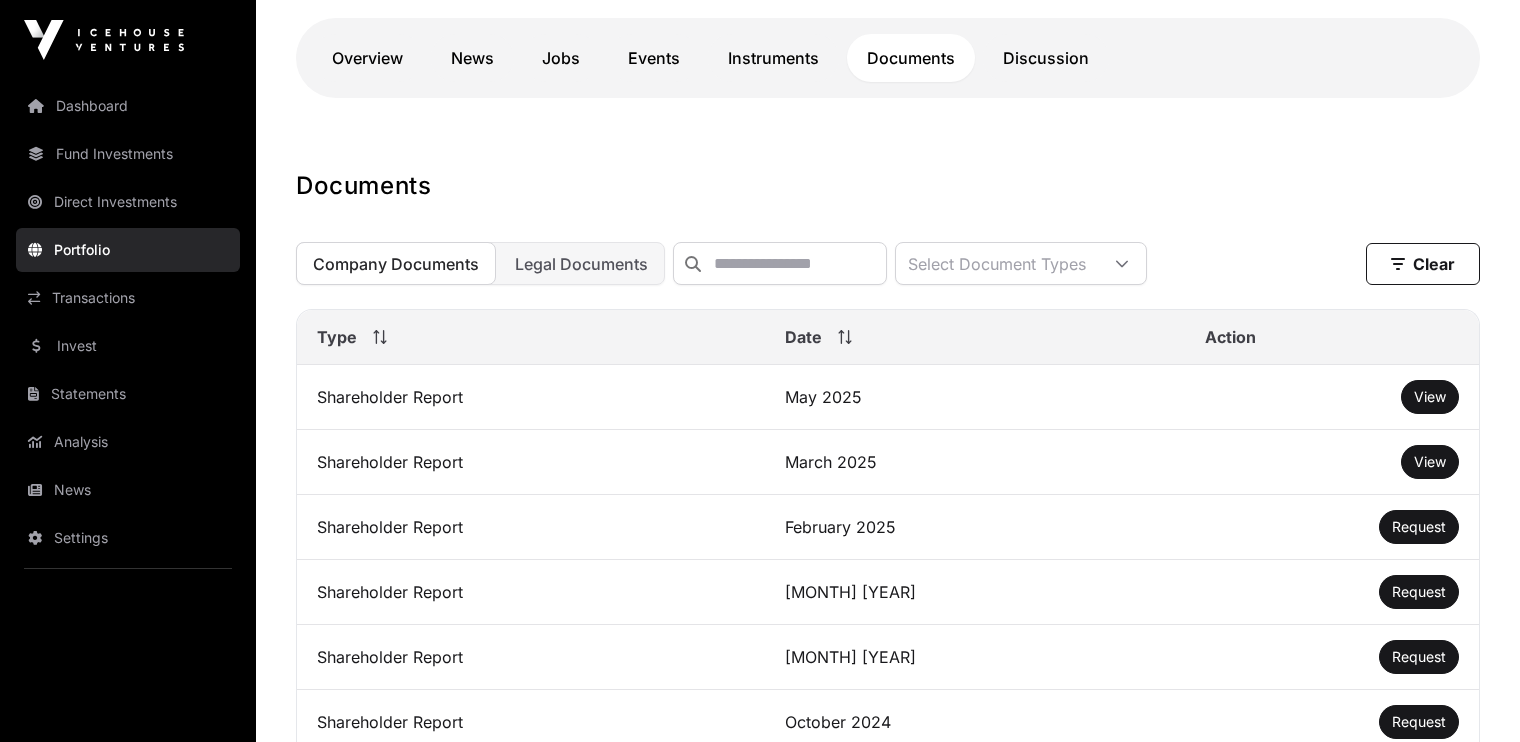 scroll, scrollTop: 456, scrollLeft: 0, axis: vertical 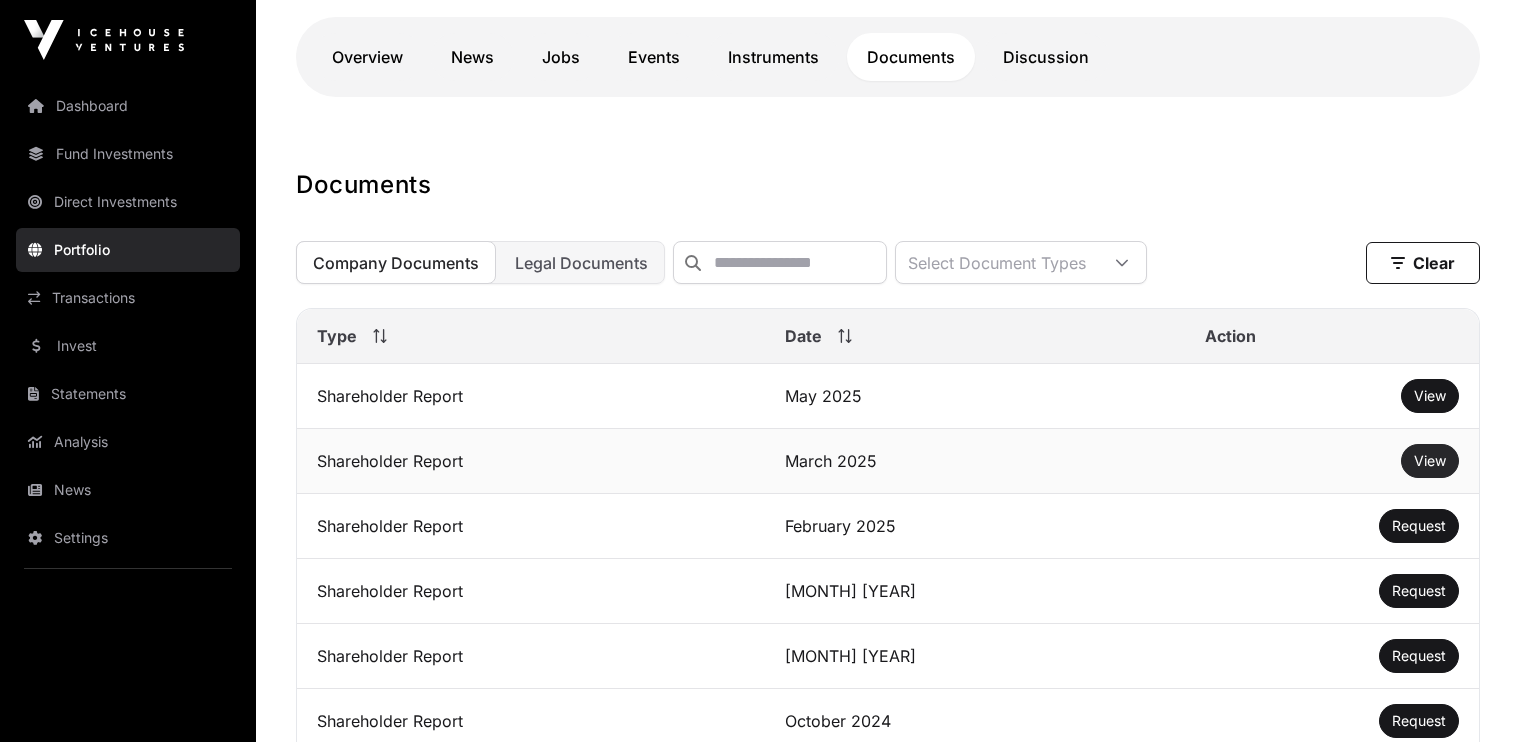 click on "View" 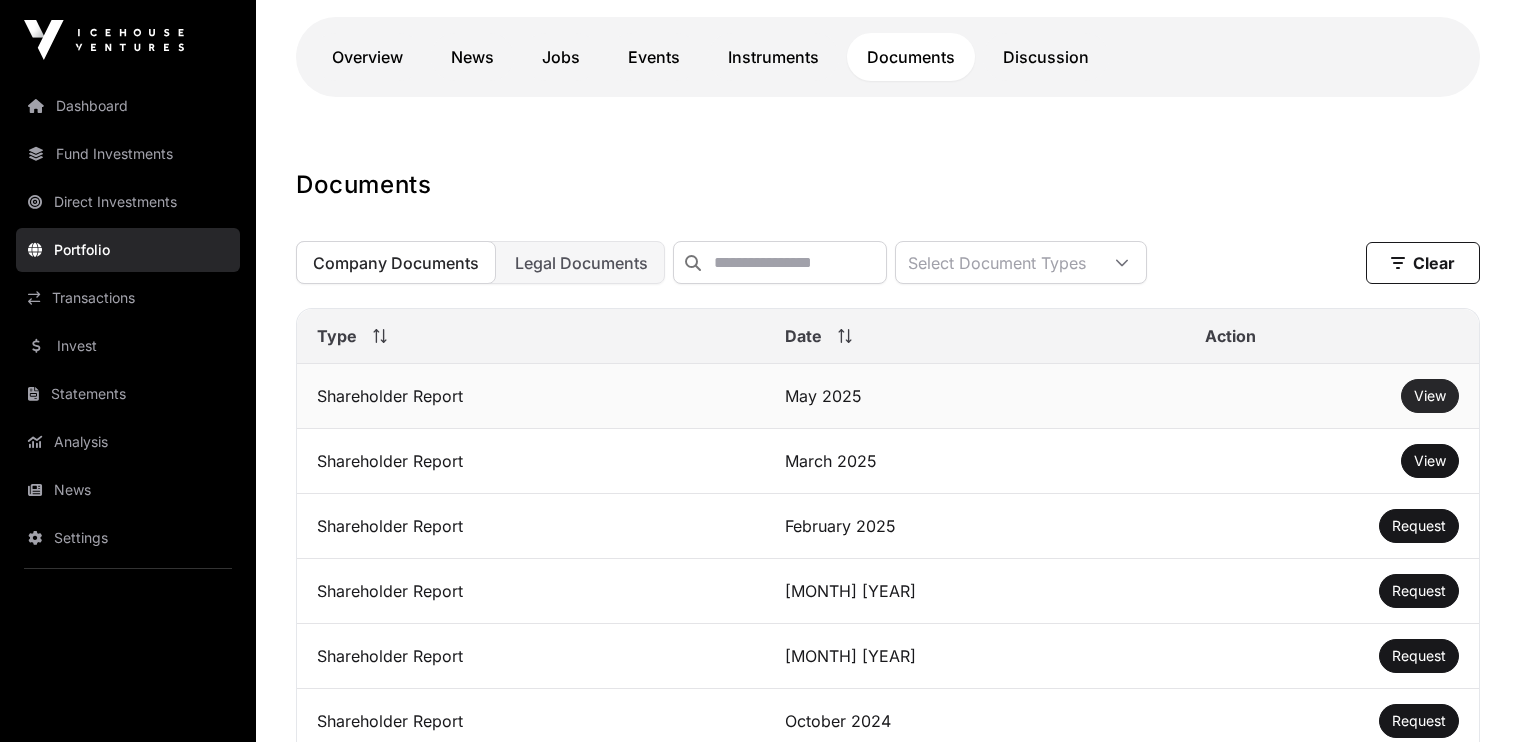 click on "View" 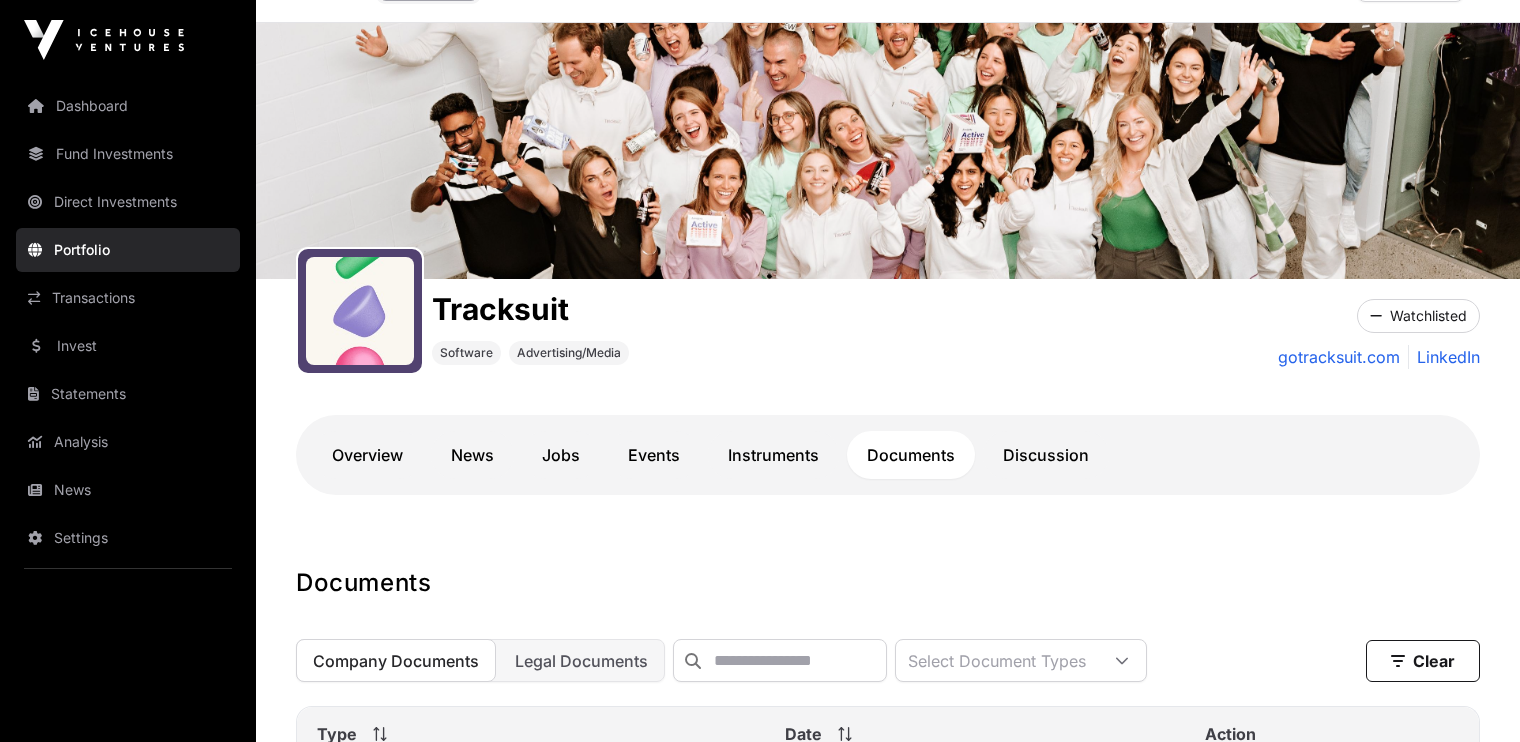 scroll, scrollTop: 0, scrollLeft: 0, axis: both 